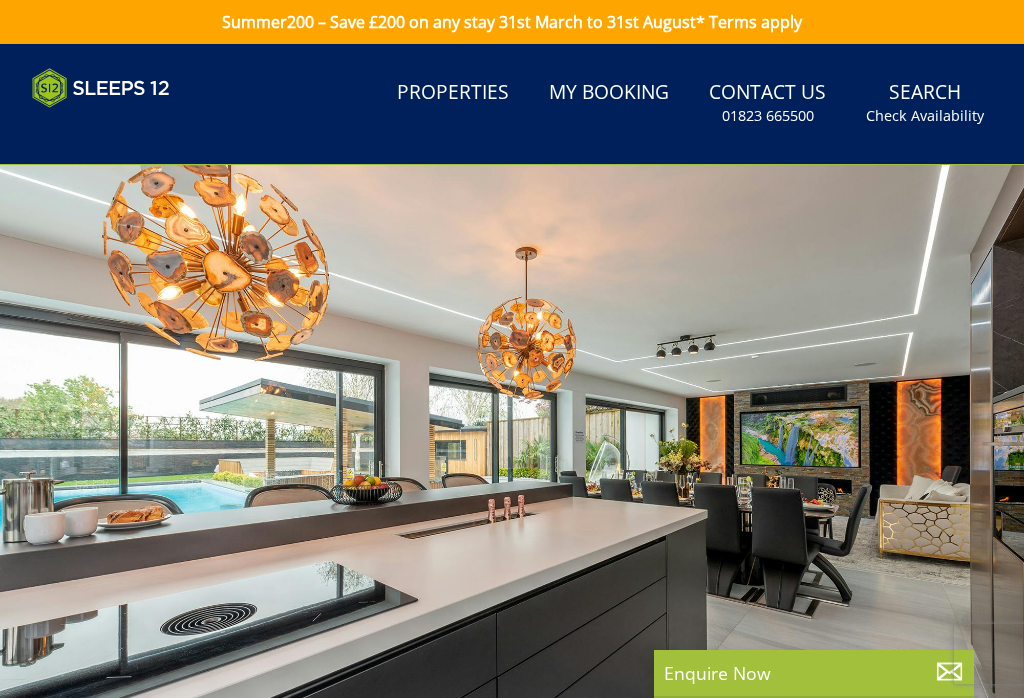 scroll, scrollTop: 0, scrollLeft: 0, axis: both 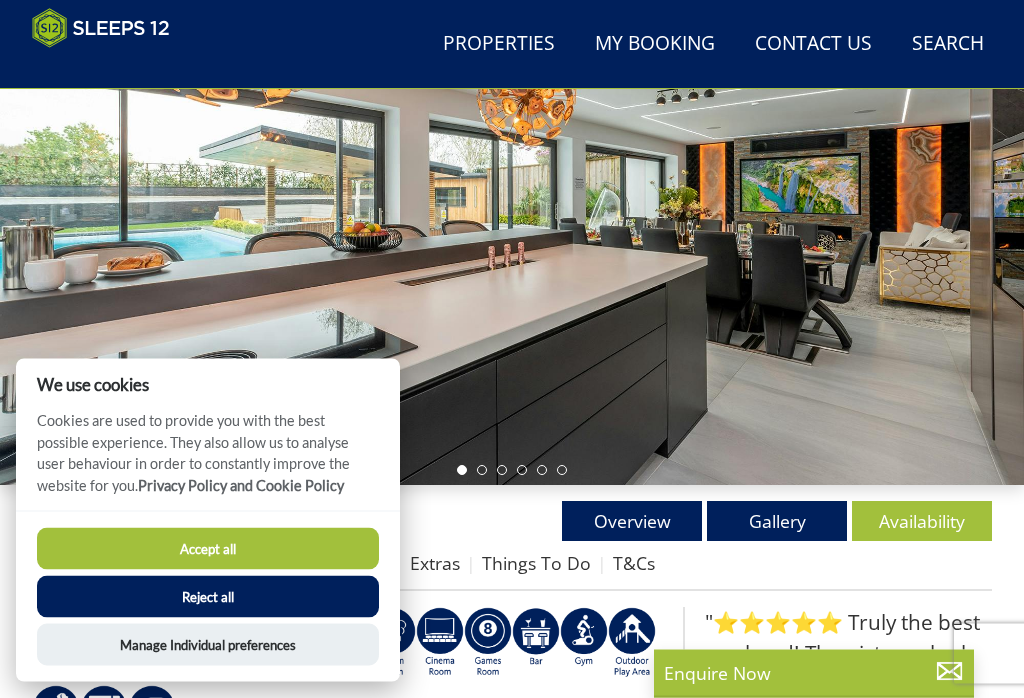 click on "Reject all" at bounding box center [208, 597] 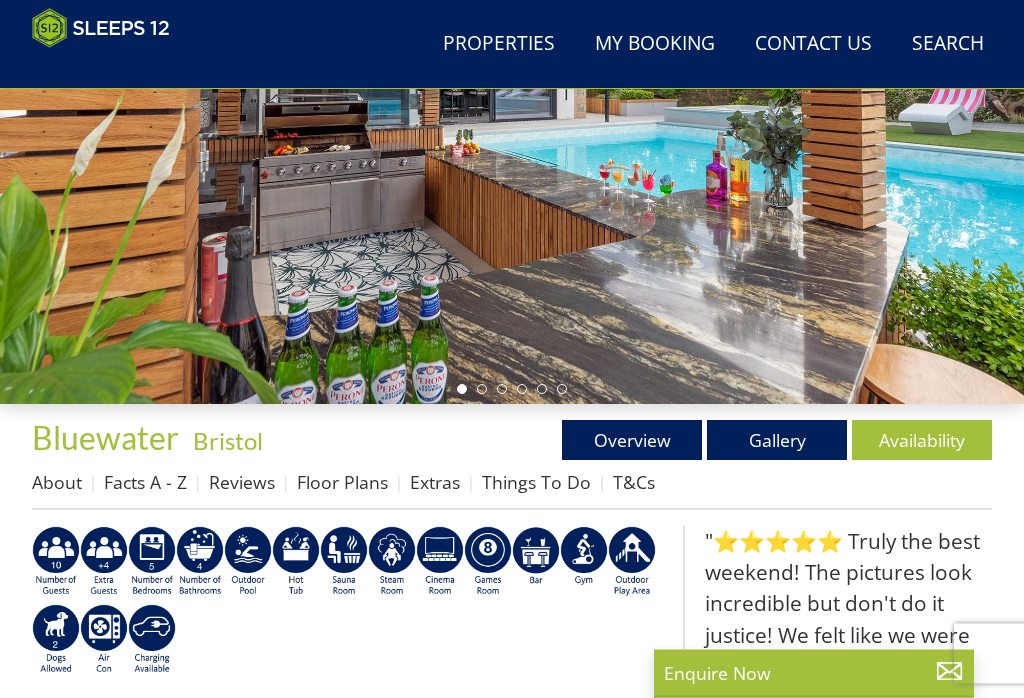 scroll, scrollTop: 0, scrollLeft: 0, axis: both 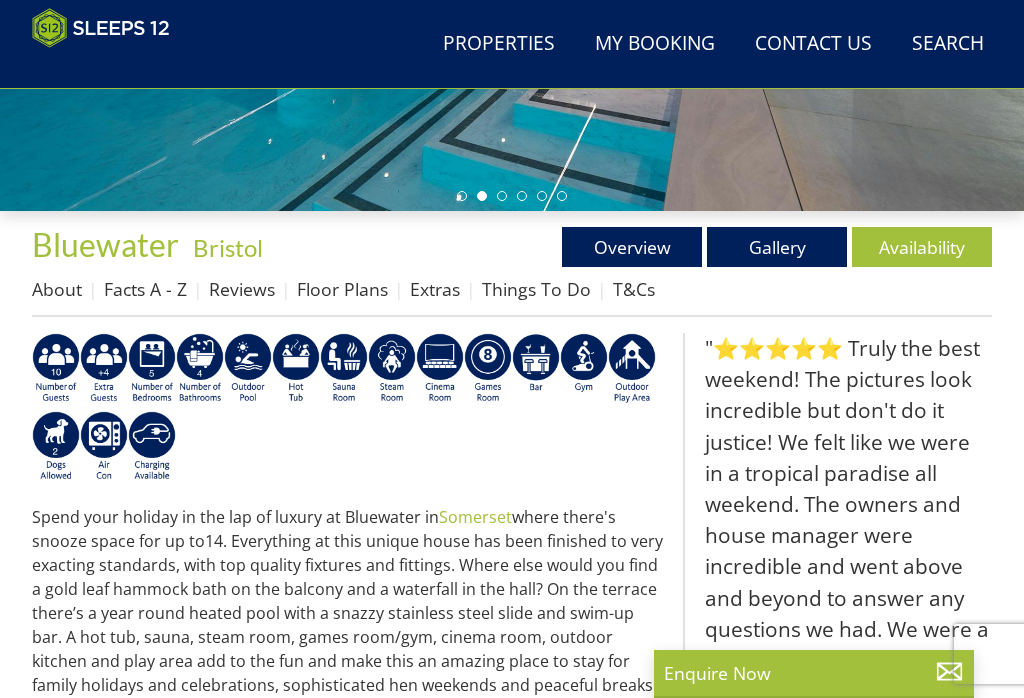 click on "Floor Plans" at bounding box center (342, 289) 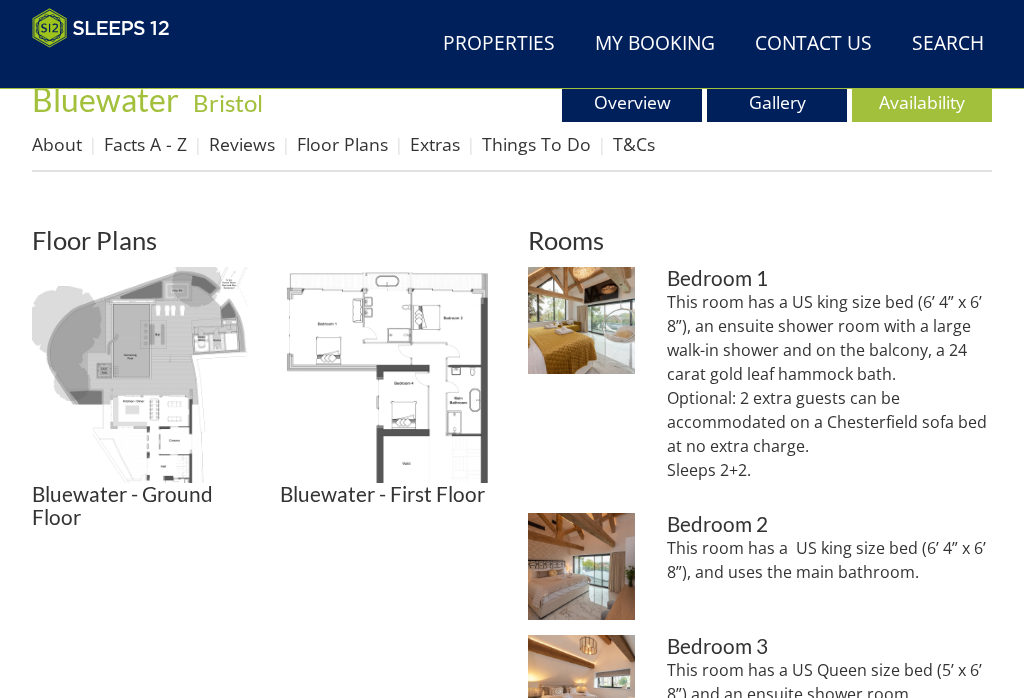 scroll, scrollTop: 641, scrollLeft: 0, axis: vertical 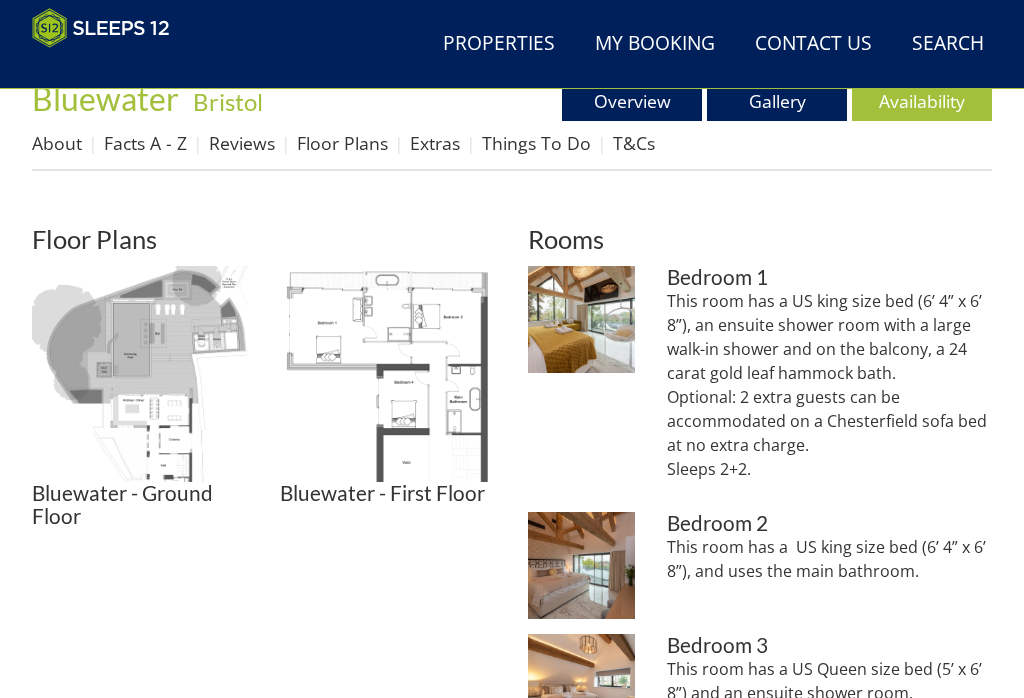click at bounding box center (140, 374) 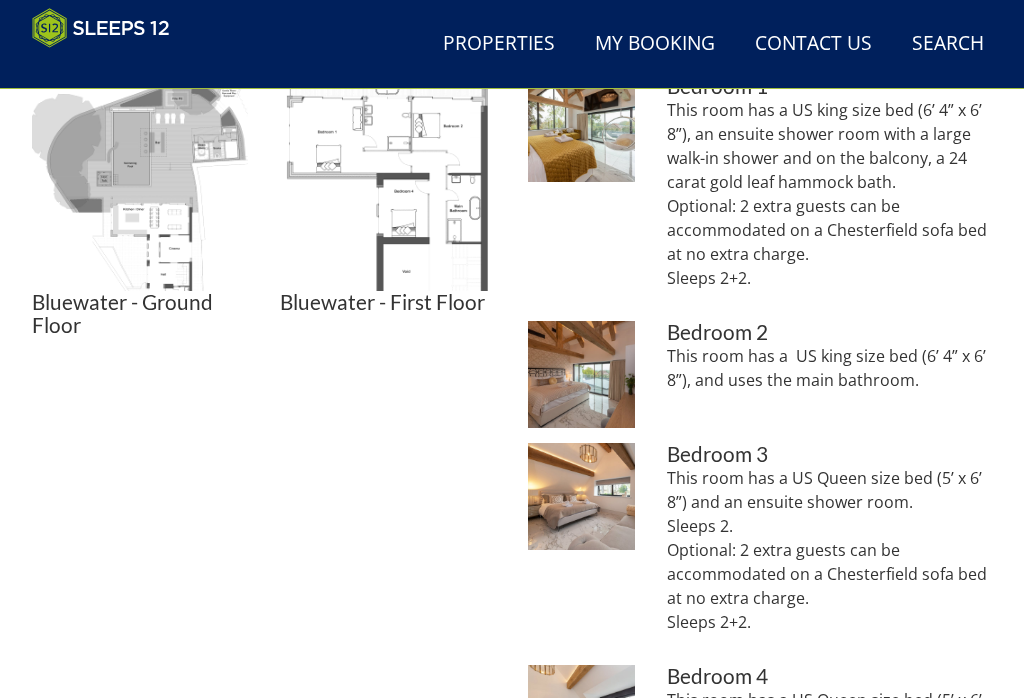 scroll, scrollTop: 769, scrollLeft: 0, axis: vertical 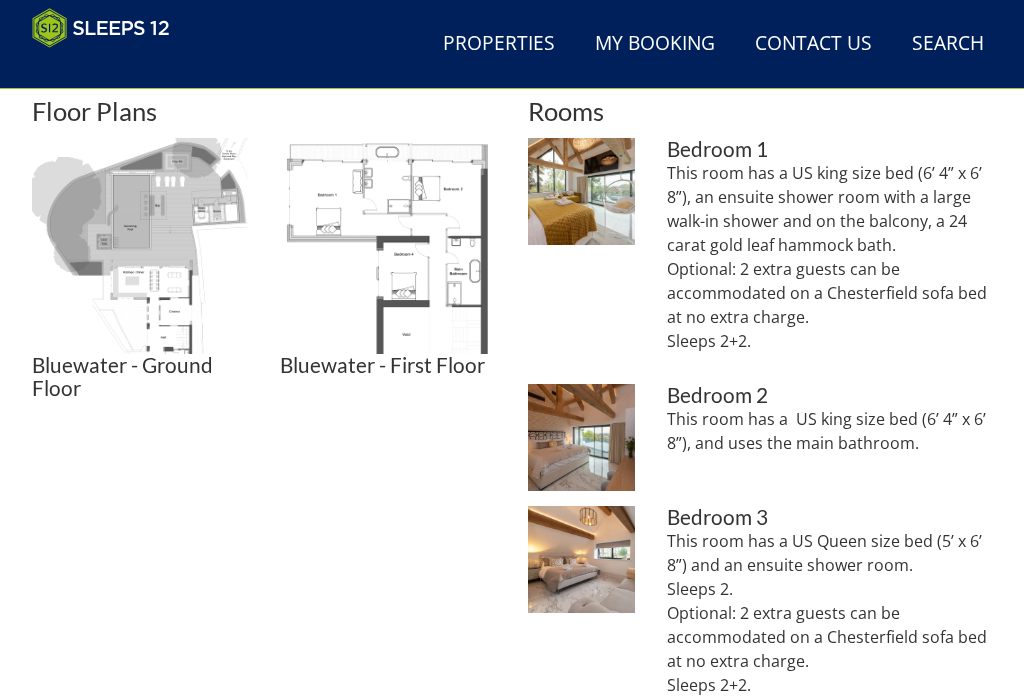 click at bounding box center (388, 246) 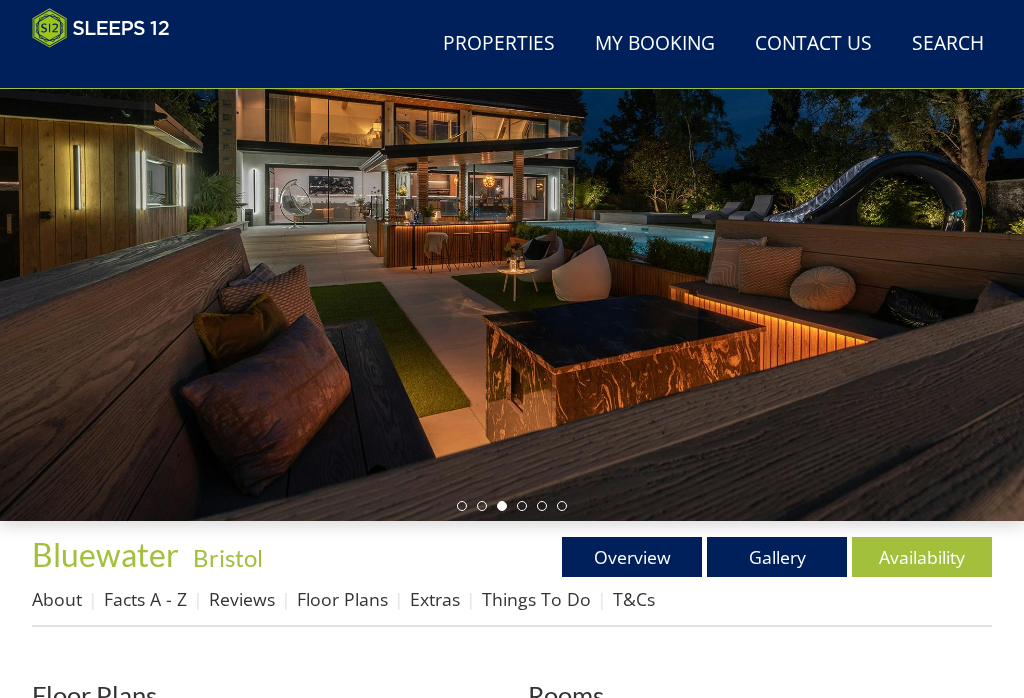 scroll, scrollTop: 184, scrollLeft: 0, axis: vertical 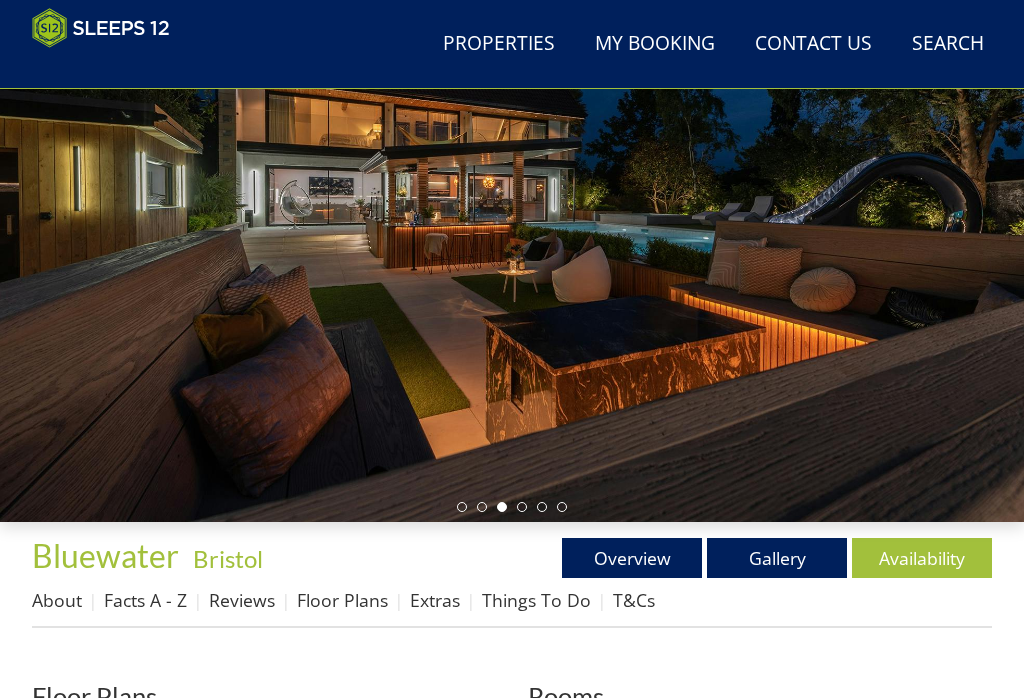 click on "Availability" at bounding box center (922, 558) 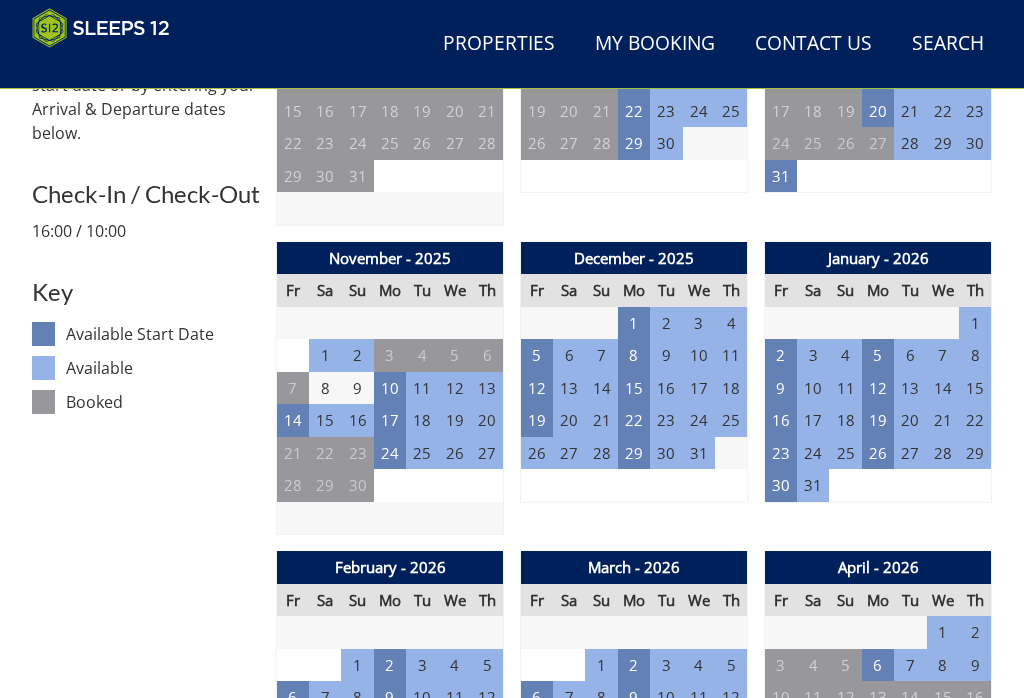 scroll, scrollTop: 897, scrollLeft: 0, axis: vertical 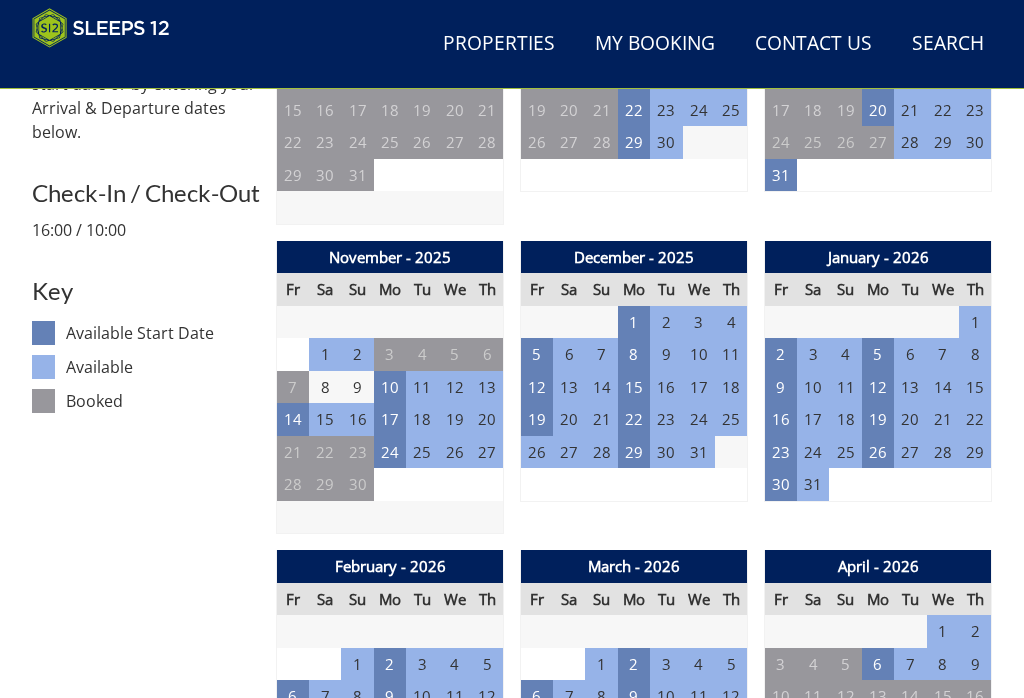click on "5" at bounding box center [537, 354] 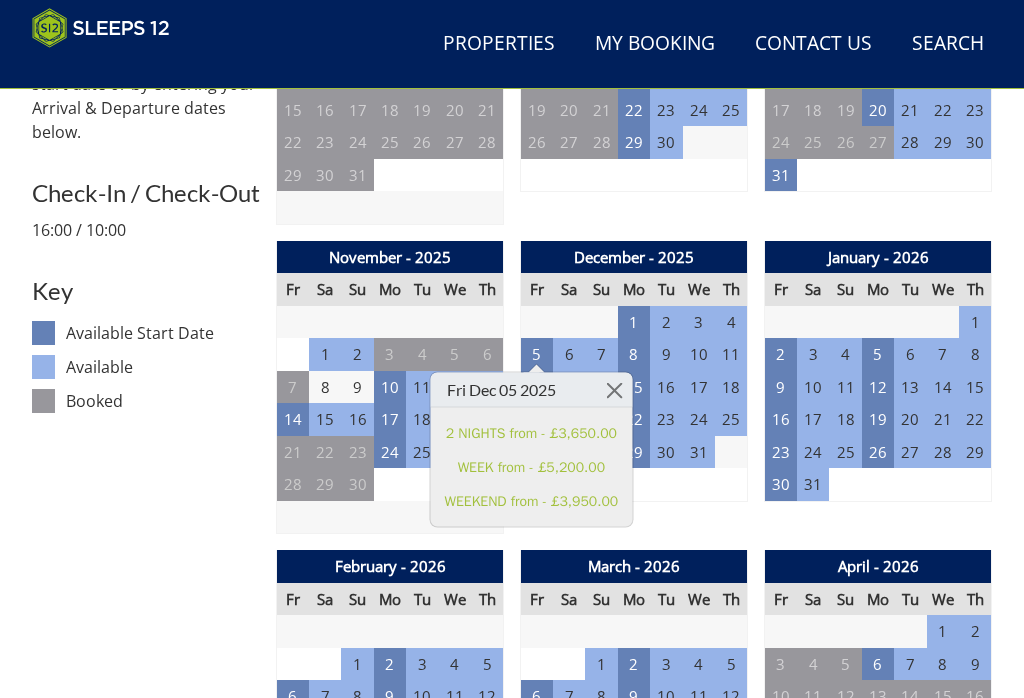 click at bounding box center (614, 390) 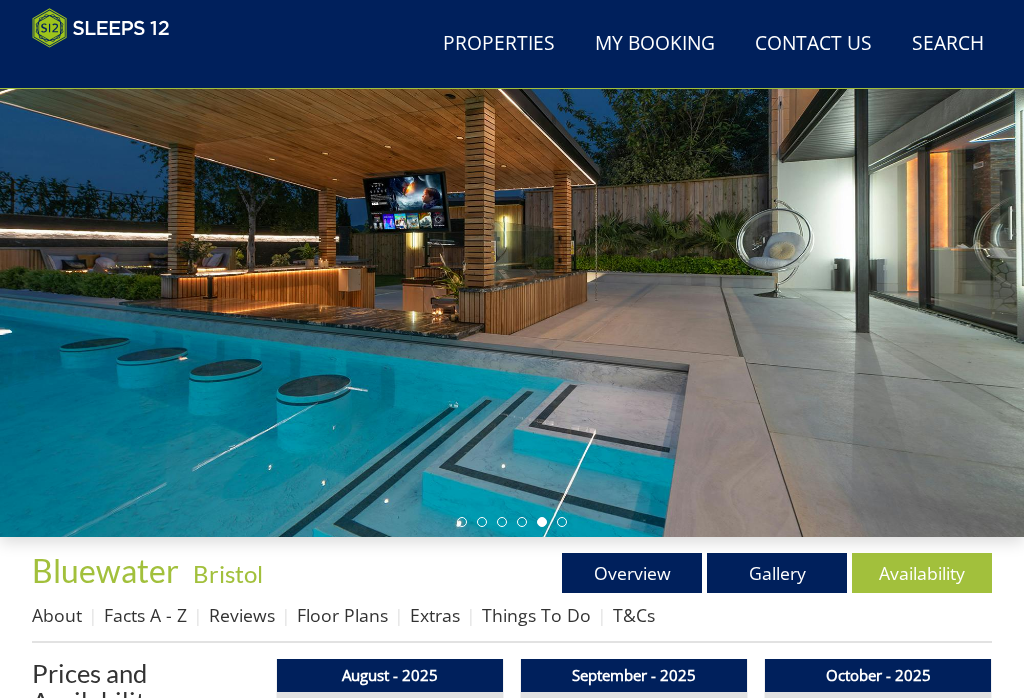 scroll, scrollTop: 167, scrollLeft: 0, axis: vertical 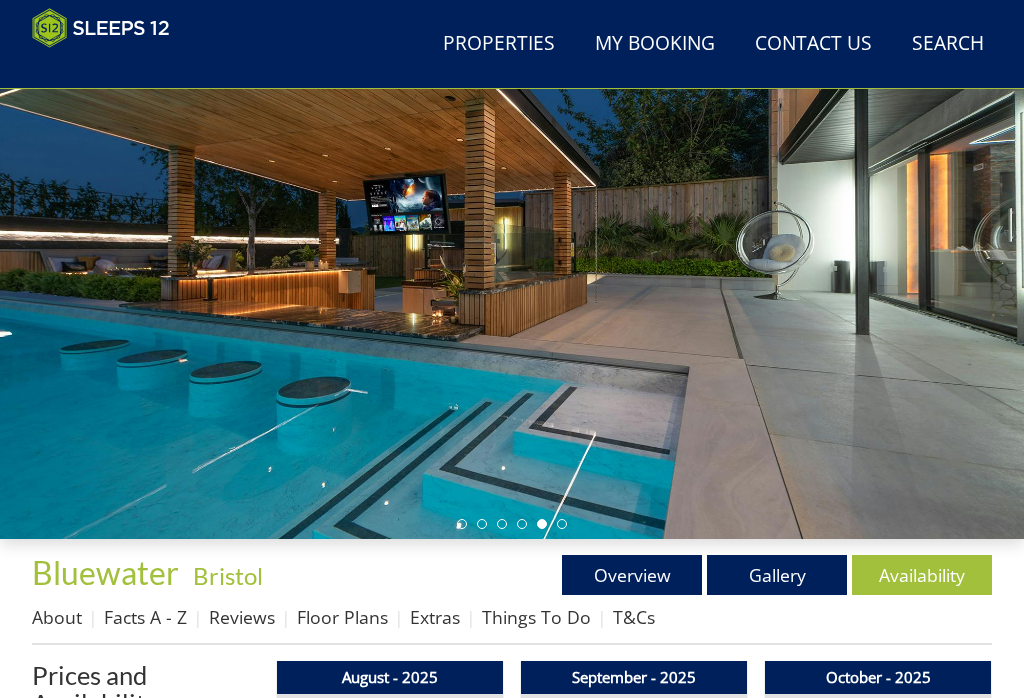 click on "Overview" at bounding box center [632, 575] 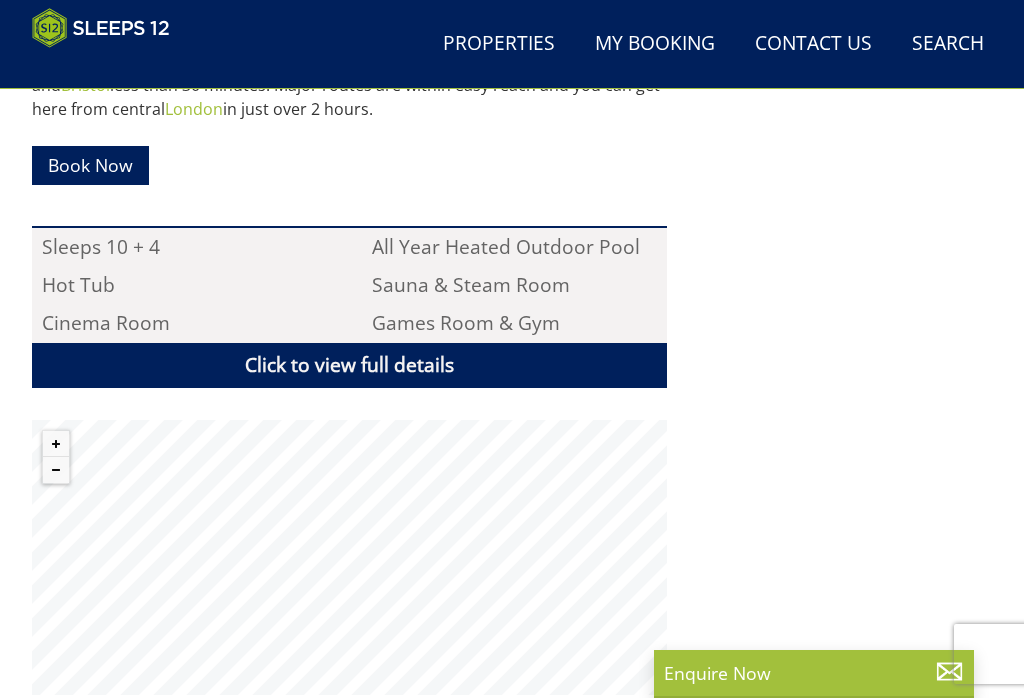 scroll, scrollTop: 1254, scrollLeft: 0, axis: vertical 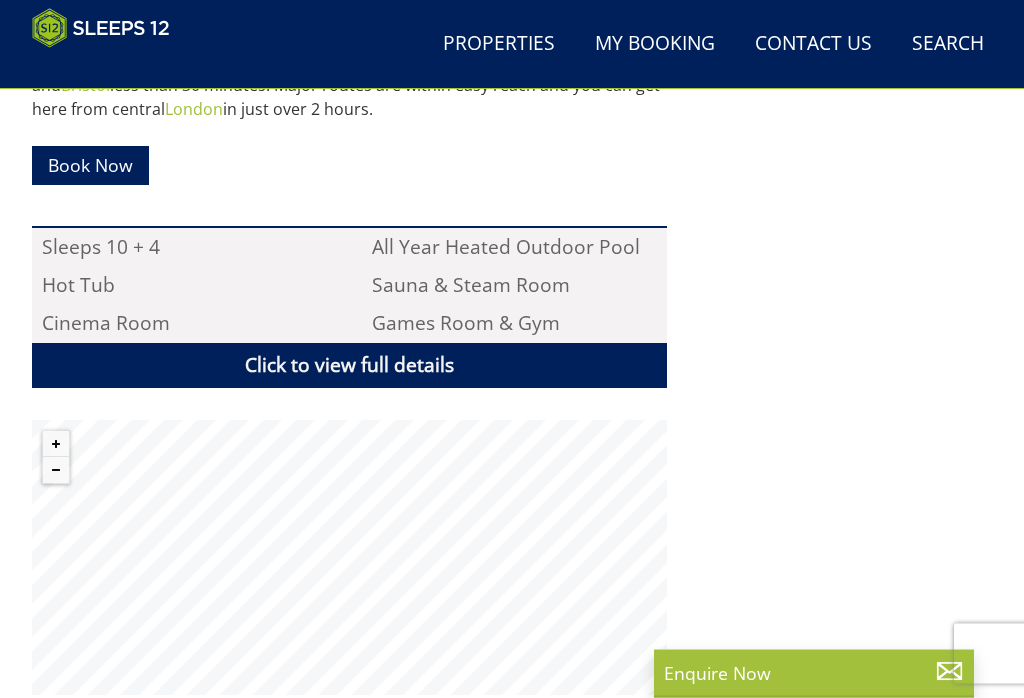 click on "Click to view full details" at bounding box center [349, 366] 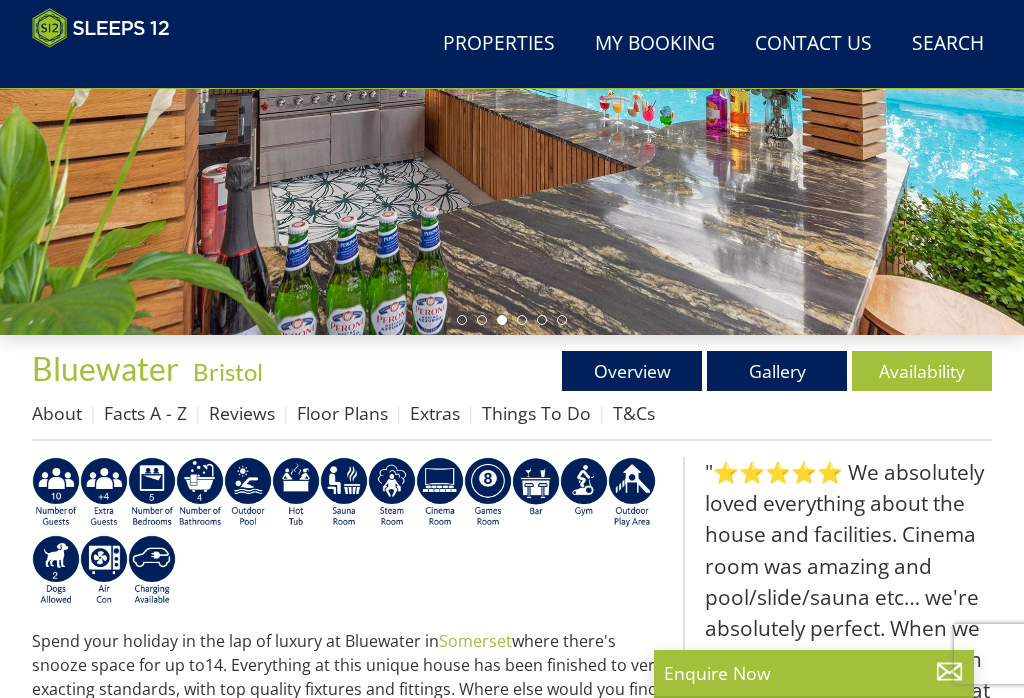 scroll, scrollTop: 390, scrollLeft: 0, axis: vertical 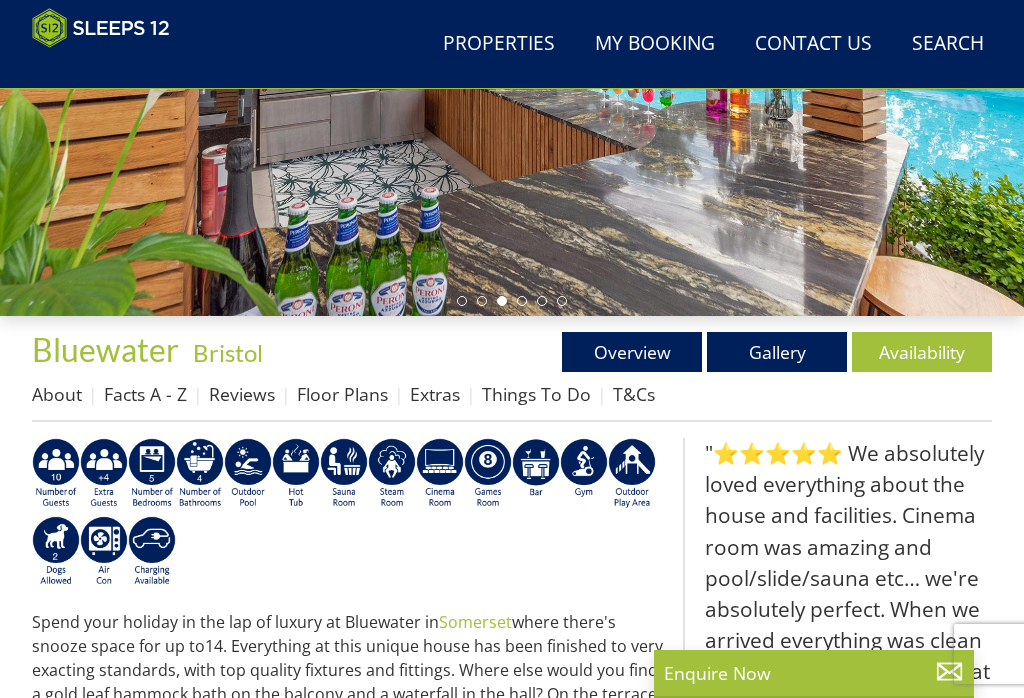 click on "Gallery" at bounding box center (777, 352) 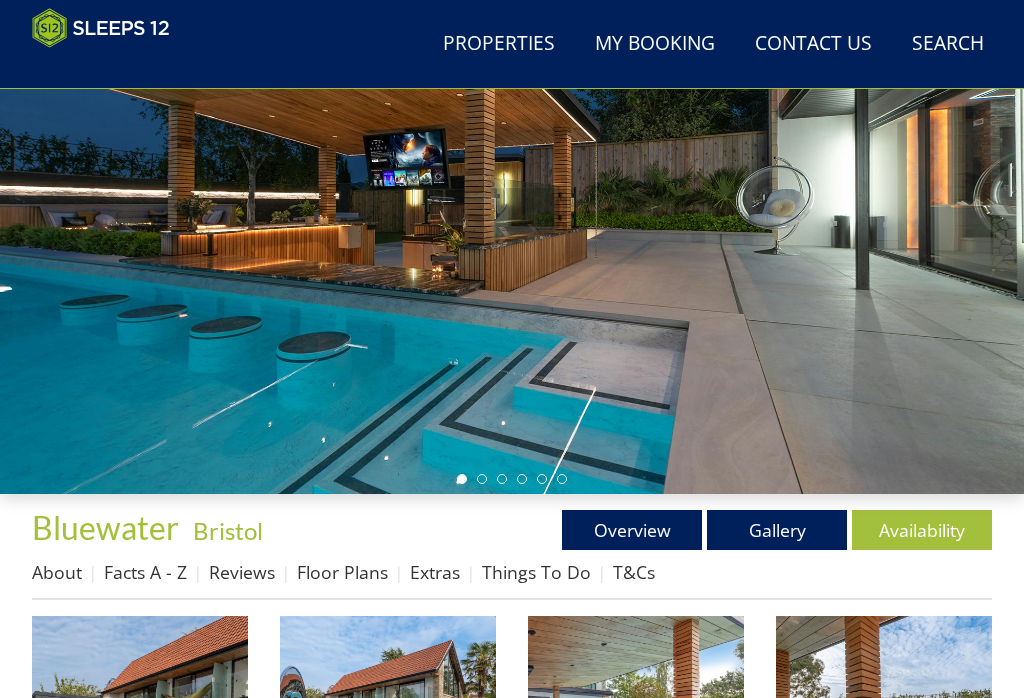 scroll, scrollTop: 225, scrollLeft: 0, axis: vertical 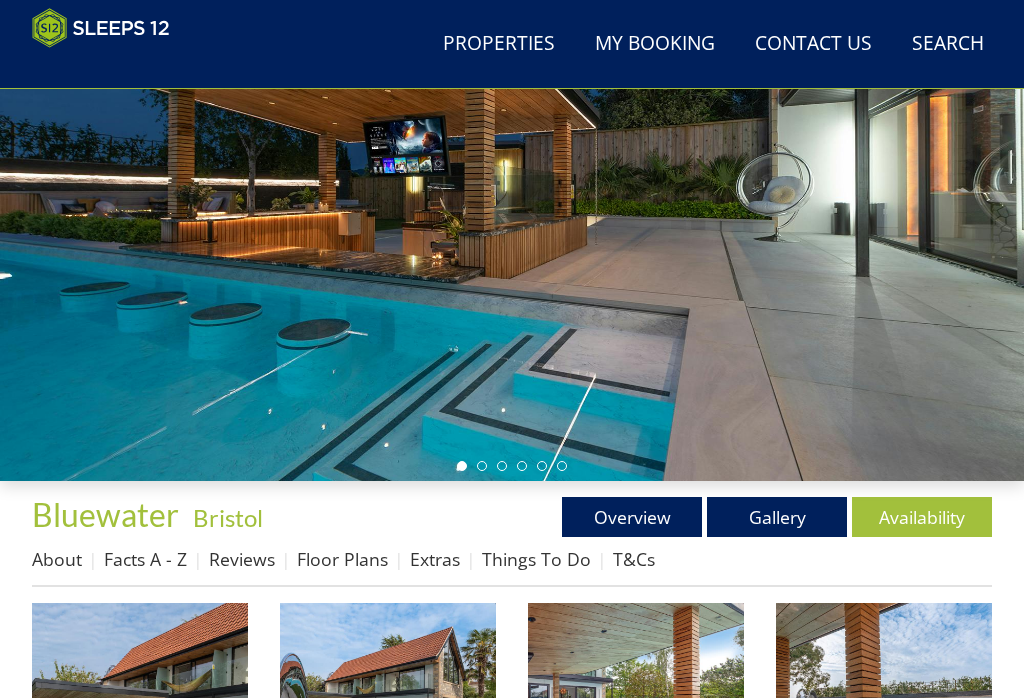 click on "Gallery" at bounding box center [777, 517] 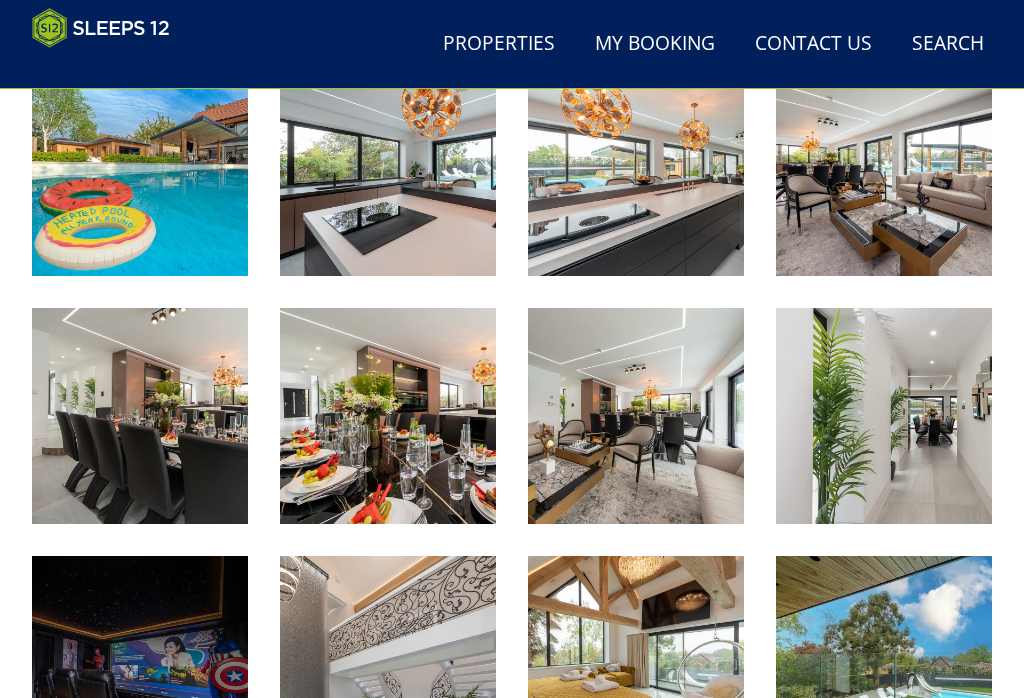 scroll, scrollTop: 1342, scrollLeft: 0, axis: vertical 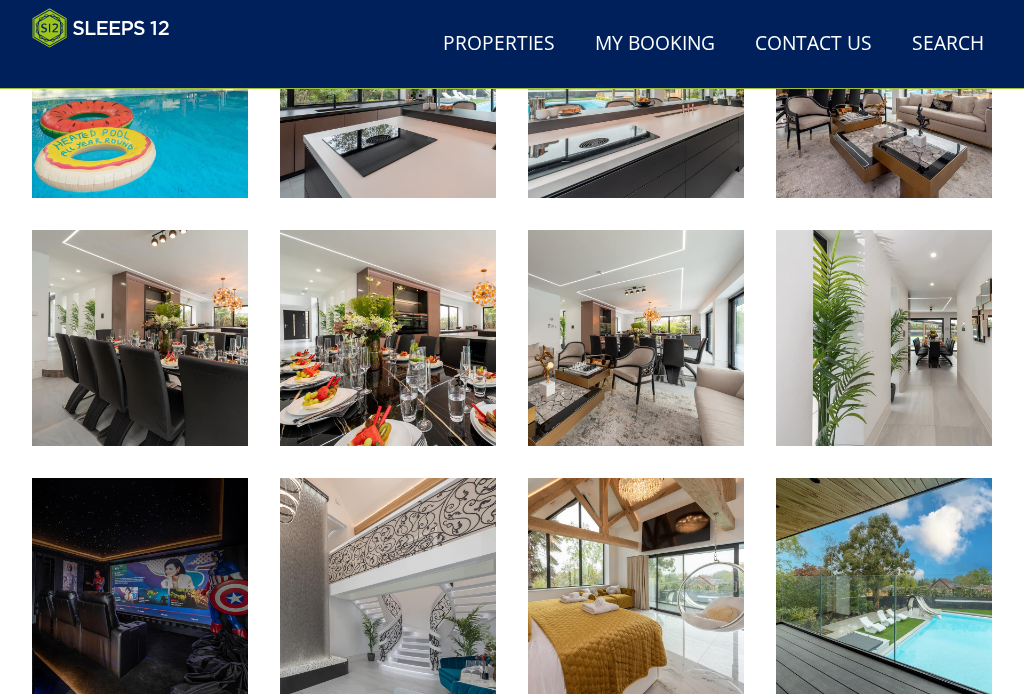 click at bounding box center [140, 338] 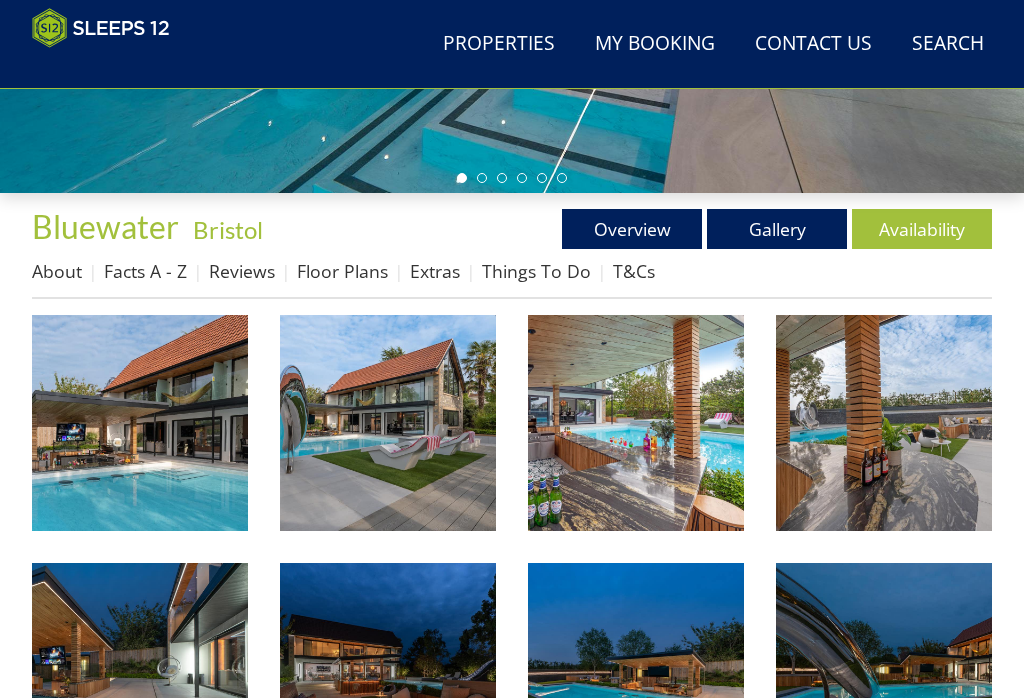 scroll, scrollTop: 540, scrollLeft: 0, axis: vertical 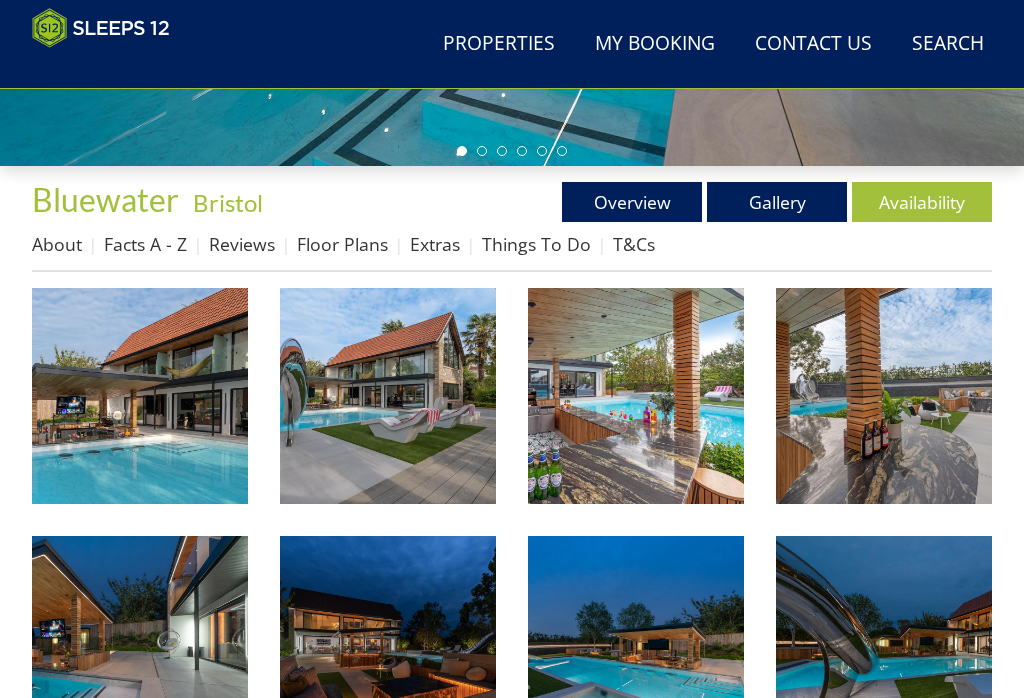 click on "Things To Do" at bounding box center [536, 244] 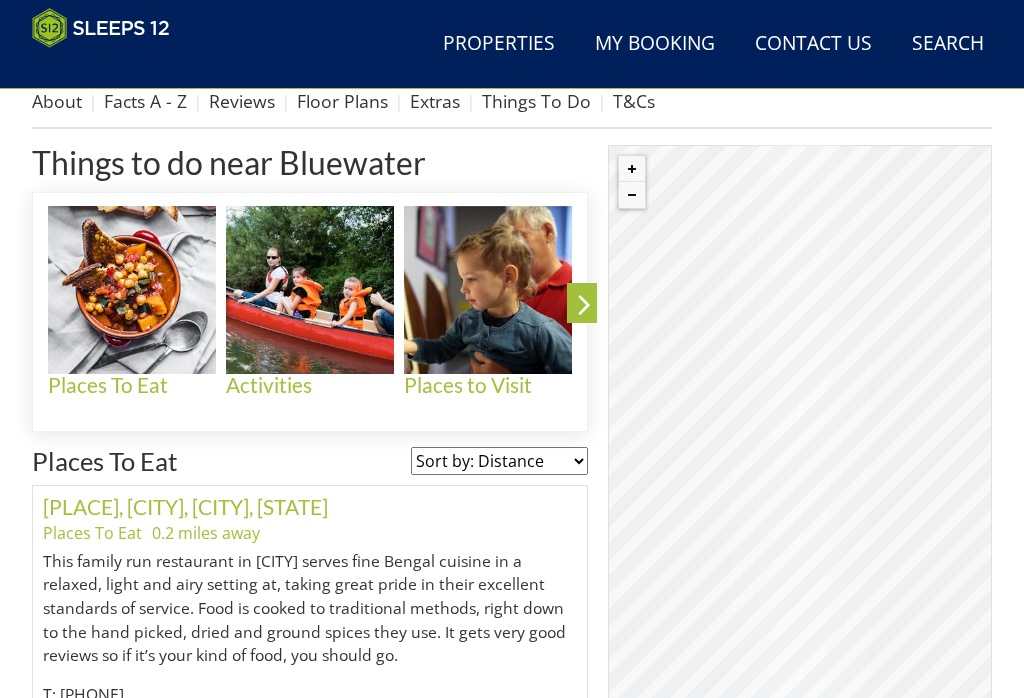 scroll, scrollTop: 686, scrollLeft: 0, axis: vertical 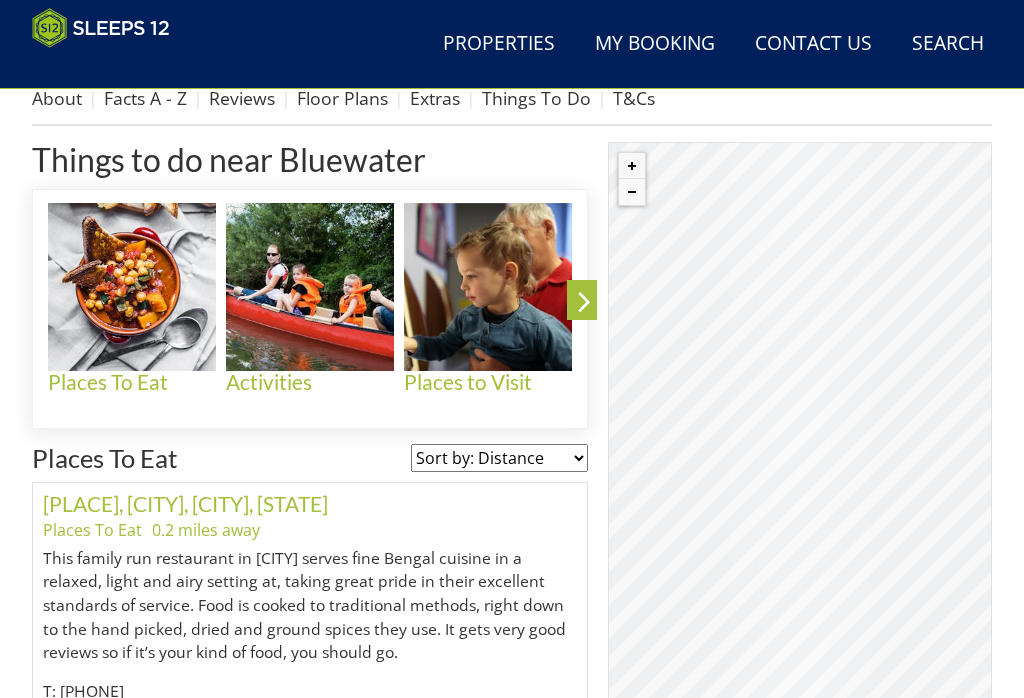 click at bounding box center (584, 305) 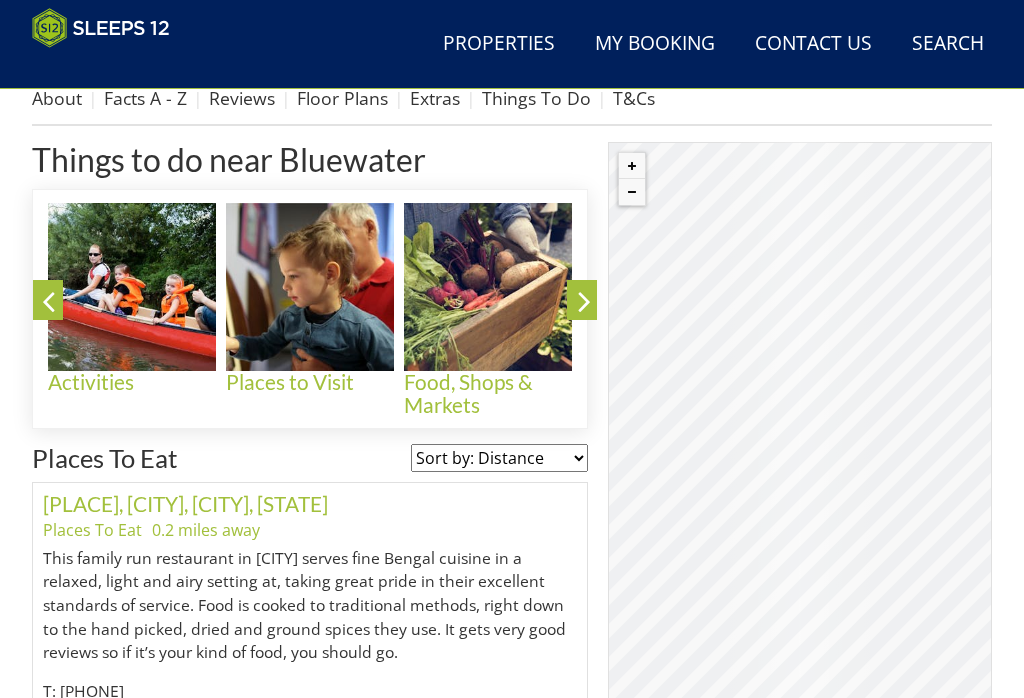 click at bounding box center (310, 287) 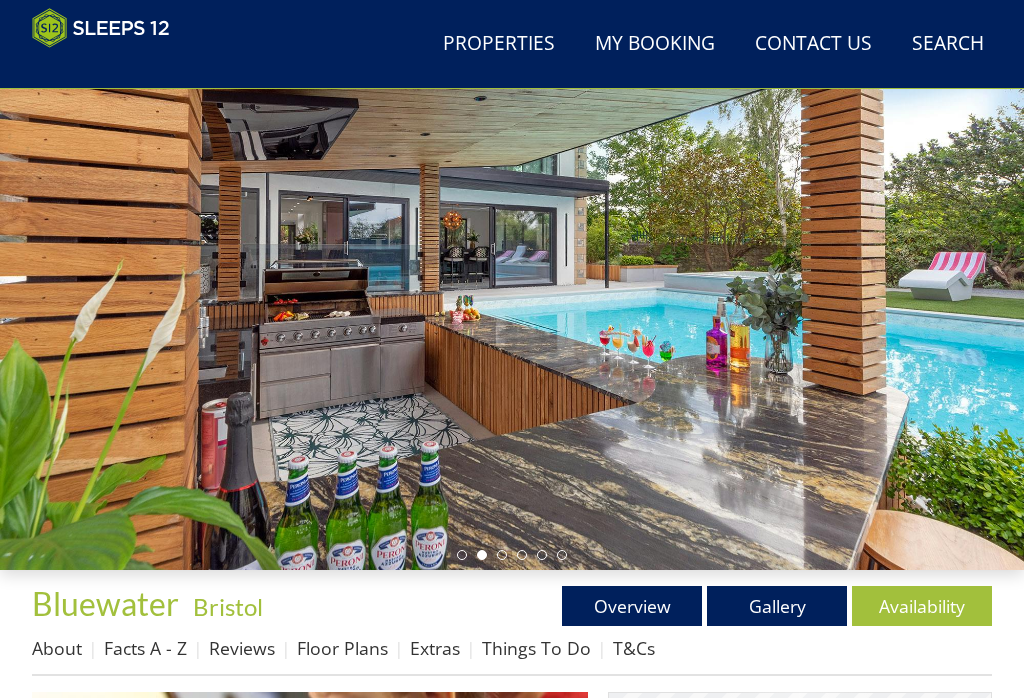 scroll, scrollTop: 136, scrollLeft: 0, axis: vertical 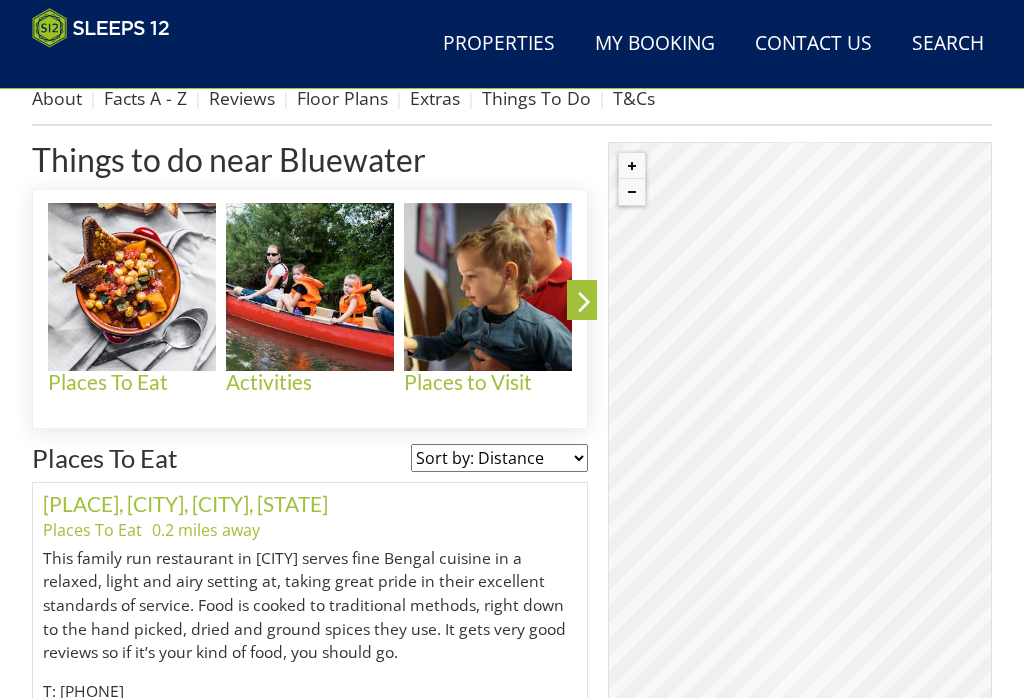 click on "Properties" at bounding box center (499, 44) 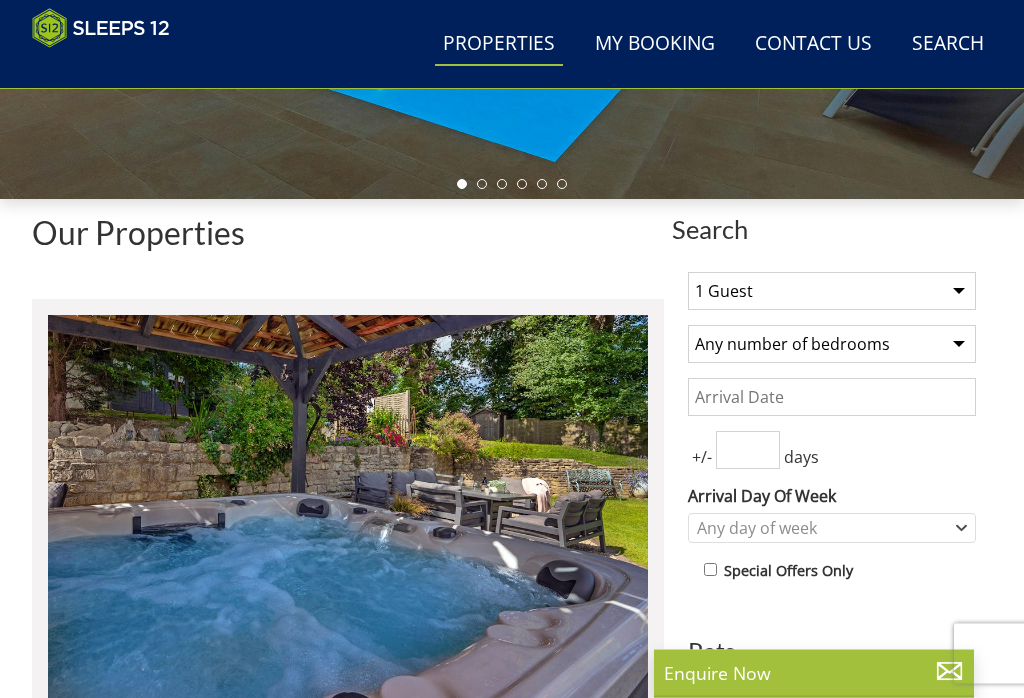 scroll, scrollTop: 507, scrollLeft: 0, axis: vertical 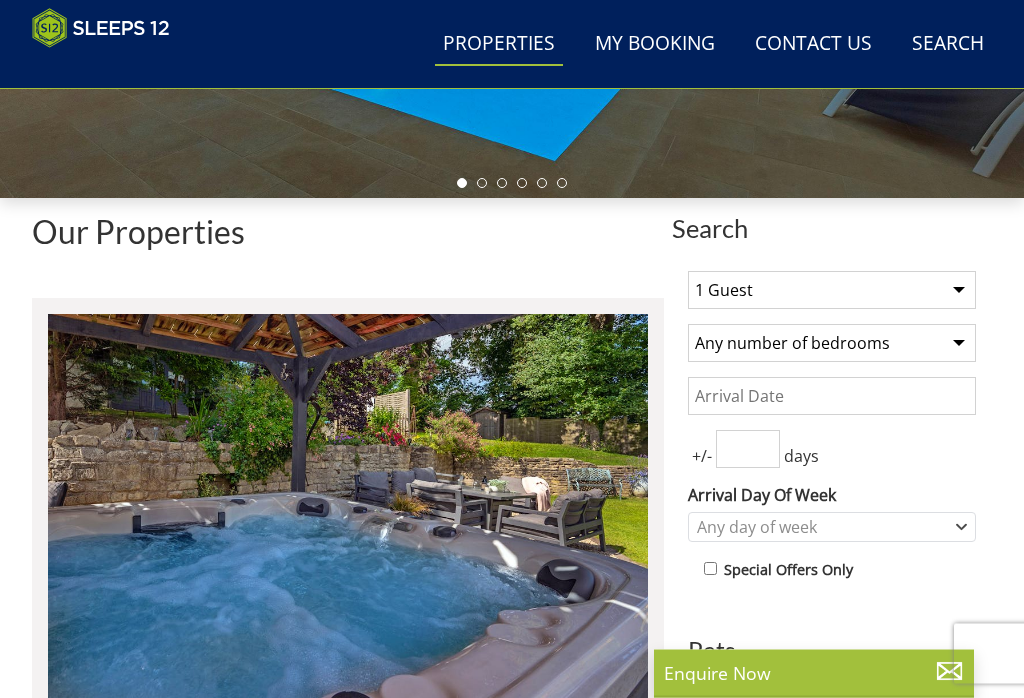 click on "1 Guest
2 Guests
3 Guests
4 Guests
5 Guests
6 Guests
7 Guests
8 Guests
9 Guests
10 Guests
11 Guests
12 Guests
13 Guests
14 Guests
15 Guests
16 Guests
17 Guests
18 Guests
19 Guests
20 Guests
21 Guests
22 Guests
23 Guests
24 Guests
25 Guests
26 Guests
27 Guests
28 Guests
29 Guests
30 Guests
31 Guests
32 Guests
33 Guests
34 Guests
35 Guests
36 Guests
37 Guests
38 Guests
39 Guests
40 Guests
41 Guests
42 Guests
43 Guests
44 Guests
45 Guests
46 Guests
47 Guests
48 Guests
49 Guests
50 Guests
51 Guests
52 Guests
53 Guests
54 Guests
55 Guests
56 Guests
57 Guests
58 Guests
59 Guests
60 Guests
61 Guests
62 Guests
63 Guests
64 Guests
65 Guests
66 Guests
67 Guests
68 Guests
69 Guests
70 Guests
71 Guests
72 Guests
73 Guests
74 Guests
75 Guests
76 Guests
77 Guests
78 Guests
79 Guests
80 Guests
81 Guests
82 Guests
83 Guests
84 Guests
85 Guests
86 Guests" at bounding box center (832, 291) 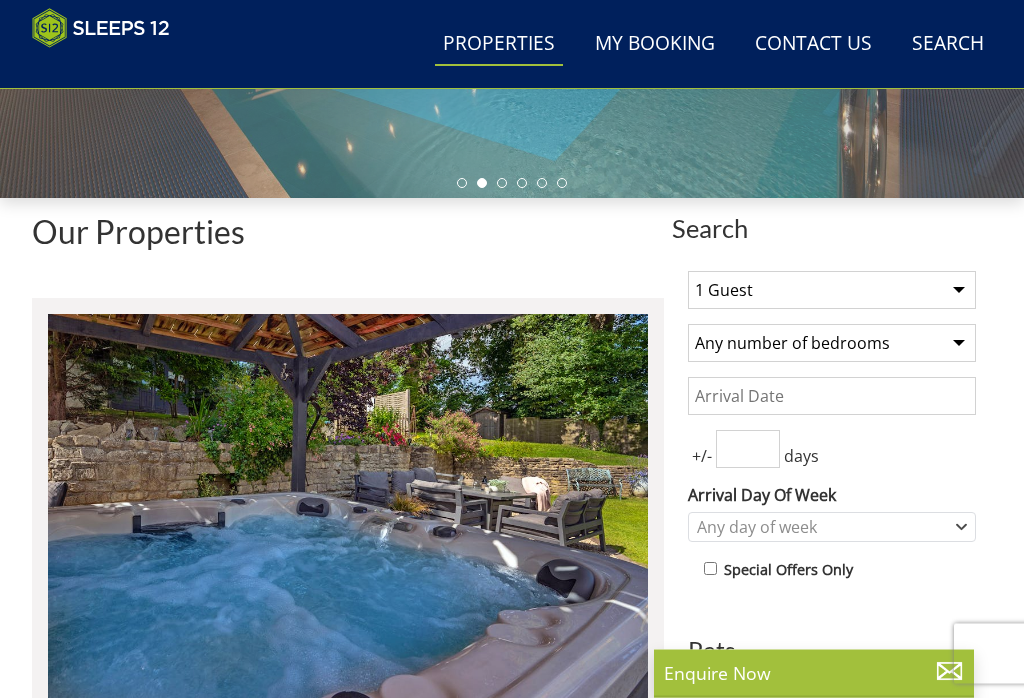 scroll, scrollTop: 508, scrollLeft: 0, axis: vertical 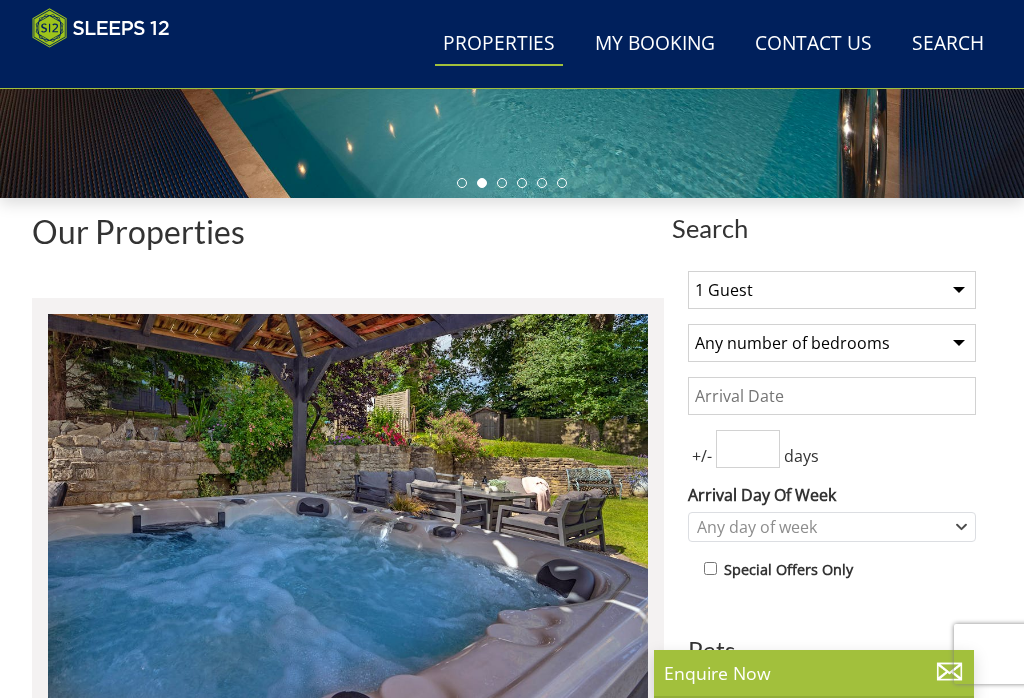 select on "10" 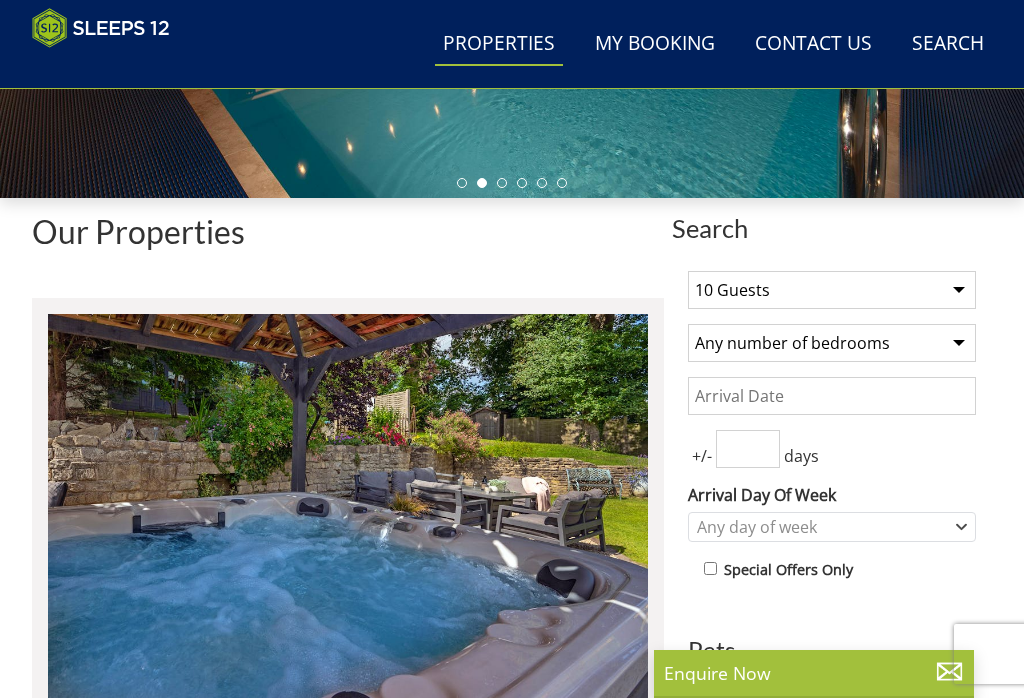 click on "Any number of bedrooms
1 Bedroom
2 Bedrooms
3 Bedrooms
4 Bedrooms
5 Bedrooms
6 Bedrooms
7 Bedrooms
8 Bedrooms
9 Bedrooms
10 Bedrooms
11 Bedrooms
12 Bedrooms
13 Bedrooms
14 Bedrooms
15 Bedrooms
16 Bedrooms
17 Bedrooms
18 Bedrooms
19 Bedrooms
20 Bedrooms
21 Bedrooms
22 Bedrooms
23 Bedrooms
24 Bedrooms
25 Bedrooms" at bounding box center (832, 343) 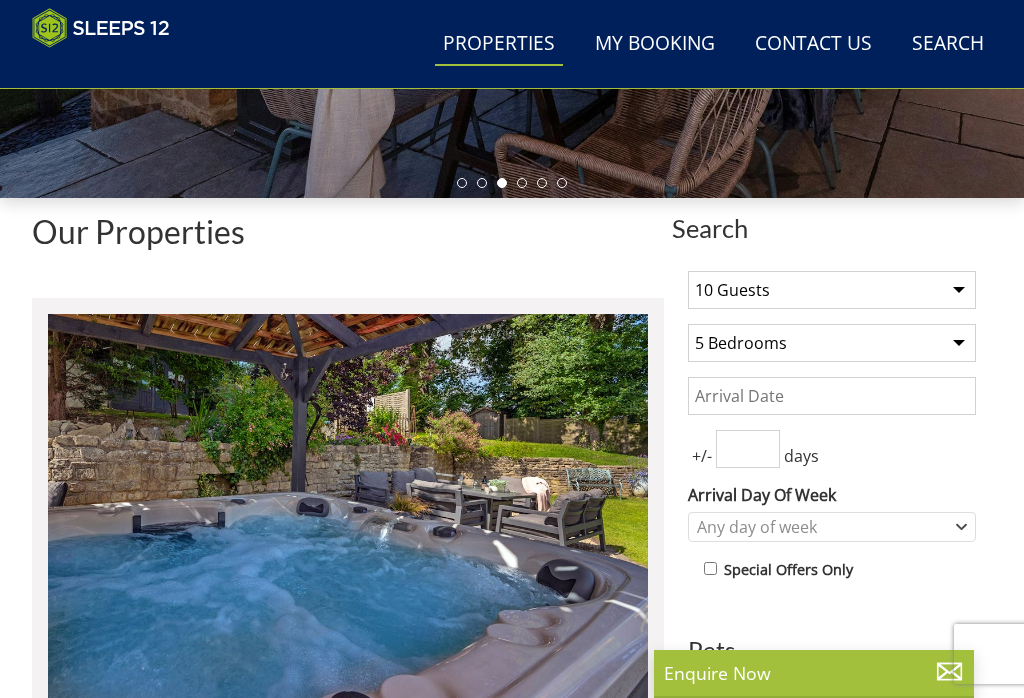 click on "Date" at bounding box center (832, 396) 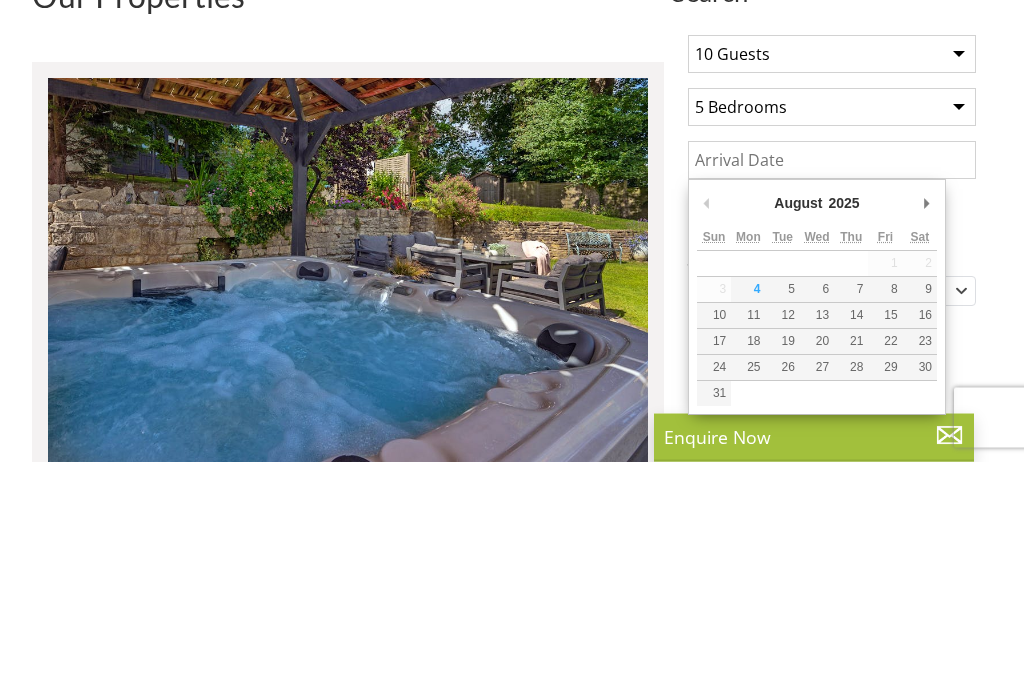scroll, scrollTop: 744, scrollLeft: 0, axis: vertical 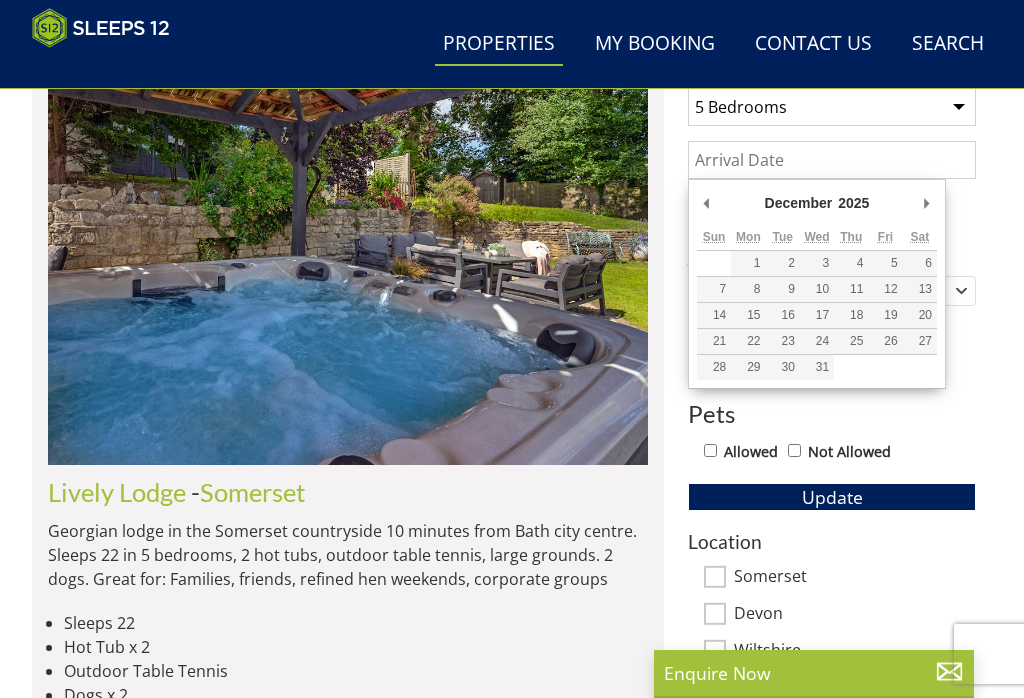 type on "05/12/2025" 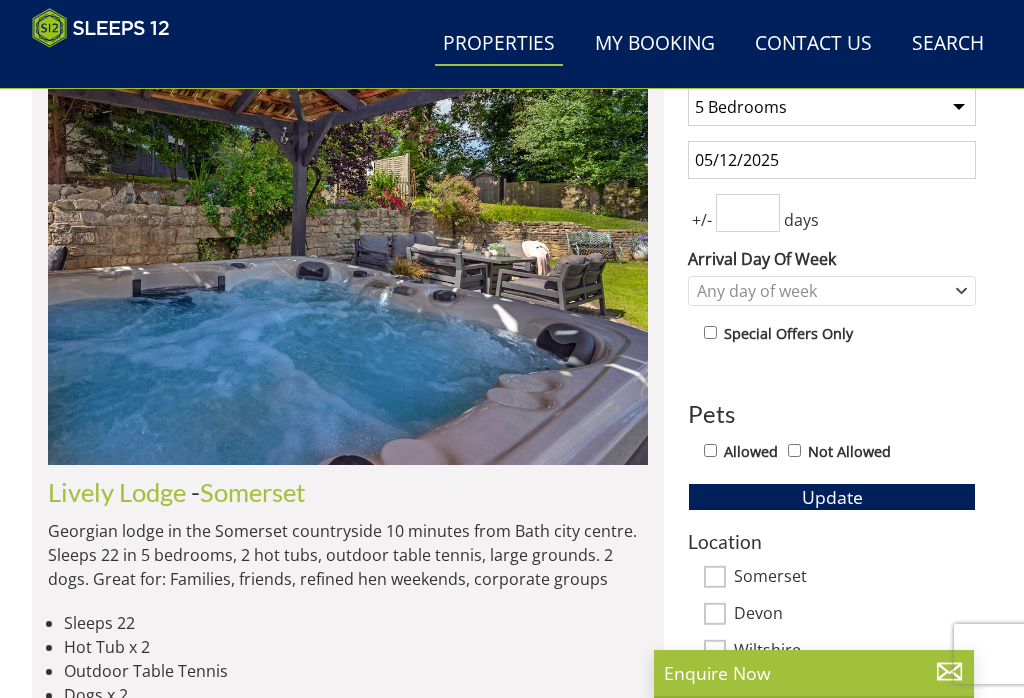click at bounding box center [748, 213] 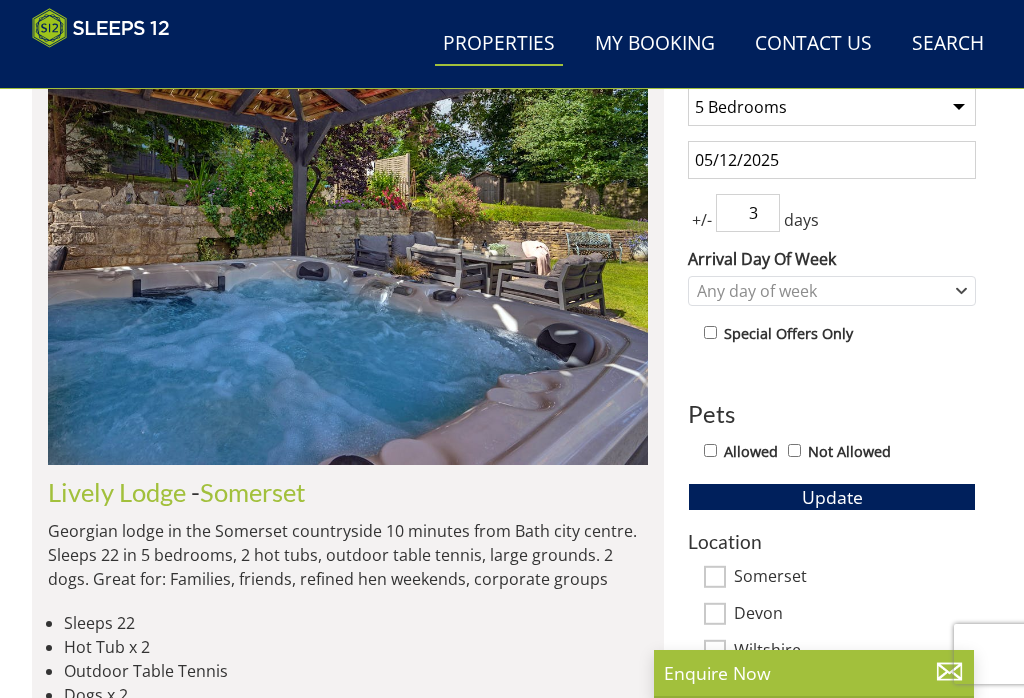 type on "3" 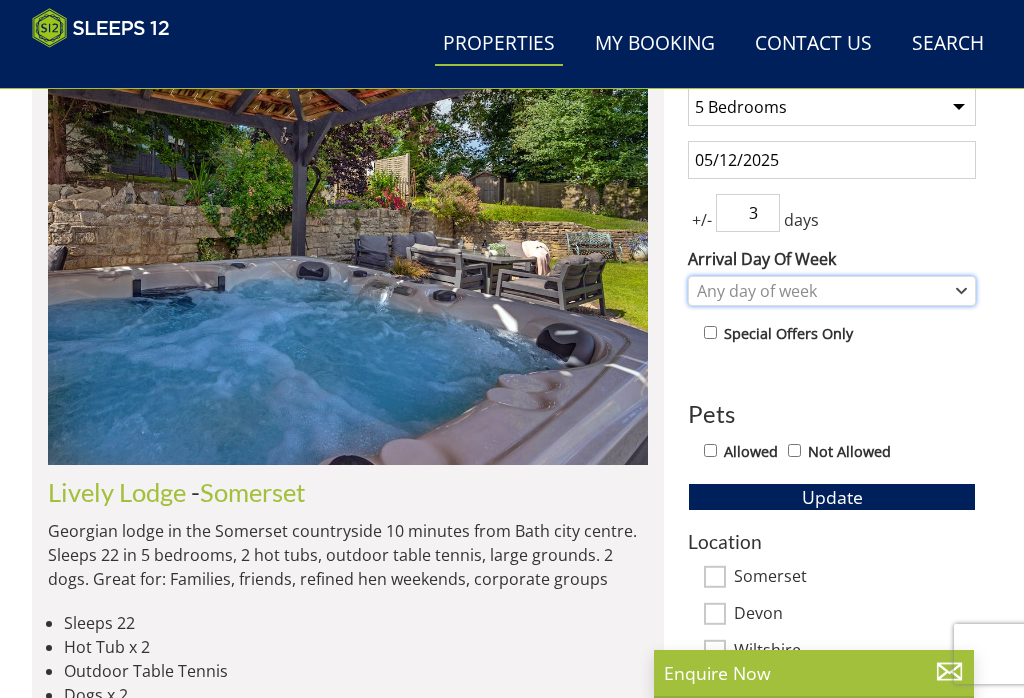 click on "Any day of week" at bounding box center [832, 291] 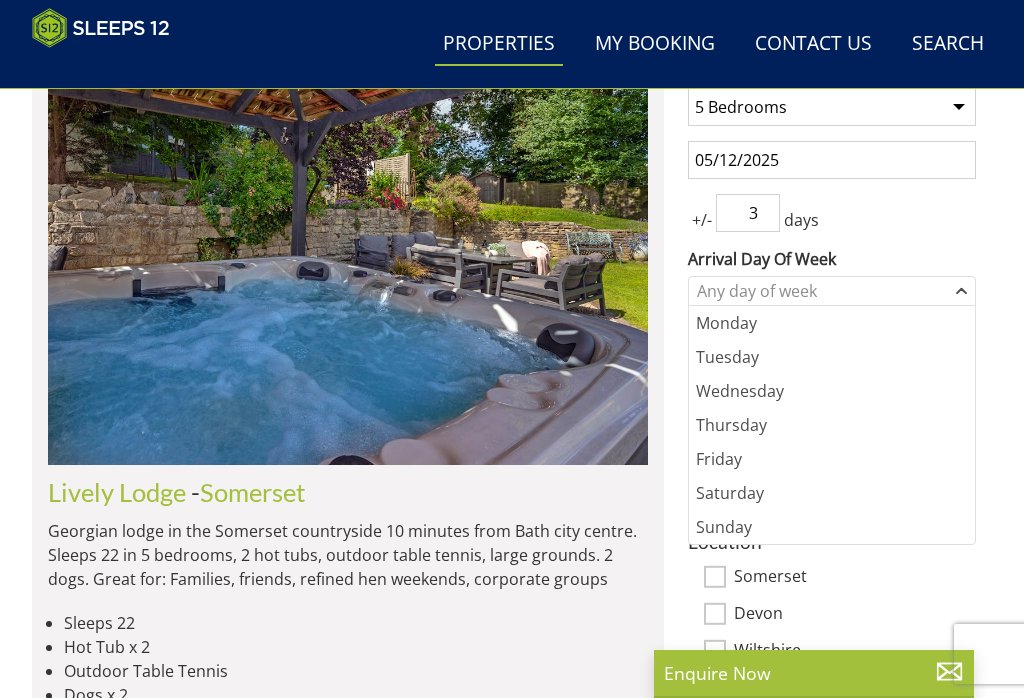 click on "Friday" at bounding box center (832, 459) 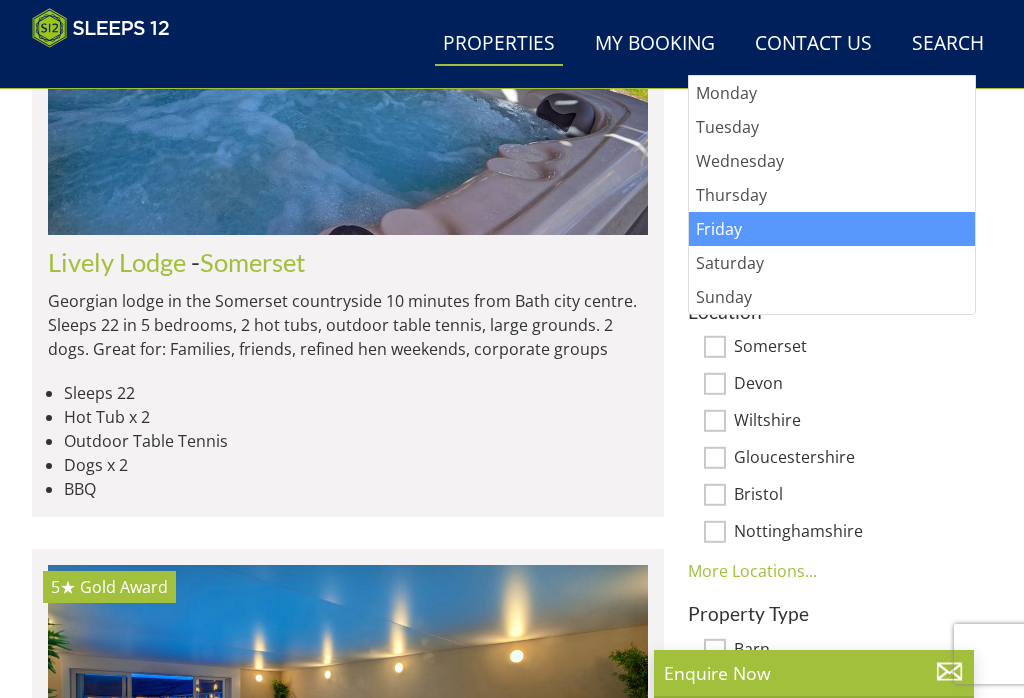 scroll, scrollTop: 970, scrollLeft: 0, axis: vertical 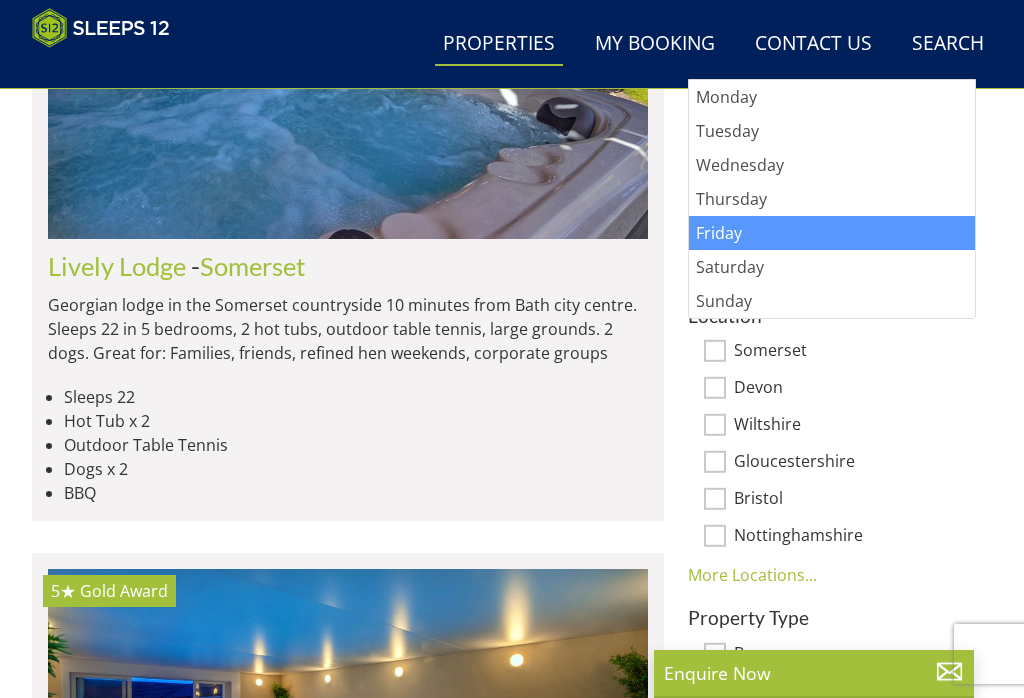 click on "Search
Search
1 Guest
2 Guests
3 Guests
4 Guests
5 Guests
6 Guests
7 Guests
8 Guests
9 Guests
10 Guests
11 Guests
12 Guests
13 Guests
14 Guests
15 Guests
16 Guests
17 Guests
18 Guests
19 Guests
20 Guests
21 Guests
22 Guests
23 Guests
24 Guests
25 Guests
26 Guests
27 Guests
28 Guests
29 Guests
30 Guests
31 Guests
32 Guests
33 Guests
34 Guests
35 Guests
36 Guests
37 Guests
38 Guests
39 Guests
40 Guests
41 Guests
42 Guests
43 Guests
44 Guests
45 Guests
46 Guests
47 Guests
48 Guests
49 Guests
50 Guests
51 Guests
52 Guests
53 Guests
54 Guests
55 Guests
56 Guests
57 Guests
58 Guests
59 Guests
60 Guests
61 Guests
62 Guests
63 Guests
64 Guests
65 Guests
66 Guests
67 Guests
68 Guests
69 Guests
70 Guests
71 Guests" at bounding box center (512, 3898) 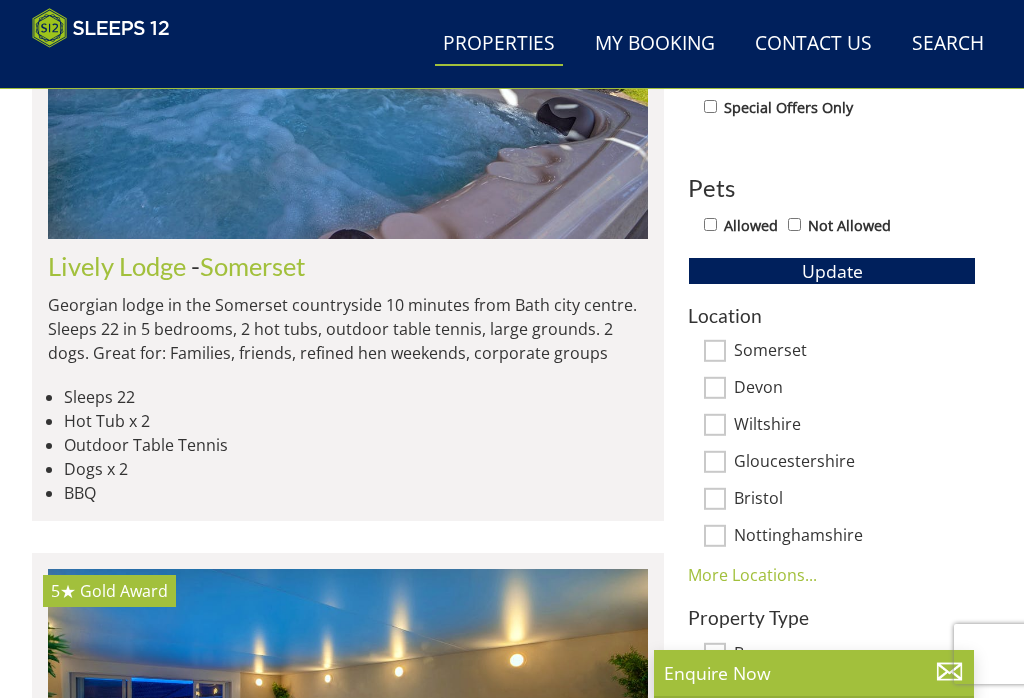 click on "Allowed" at bounding box center [710, 224] 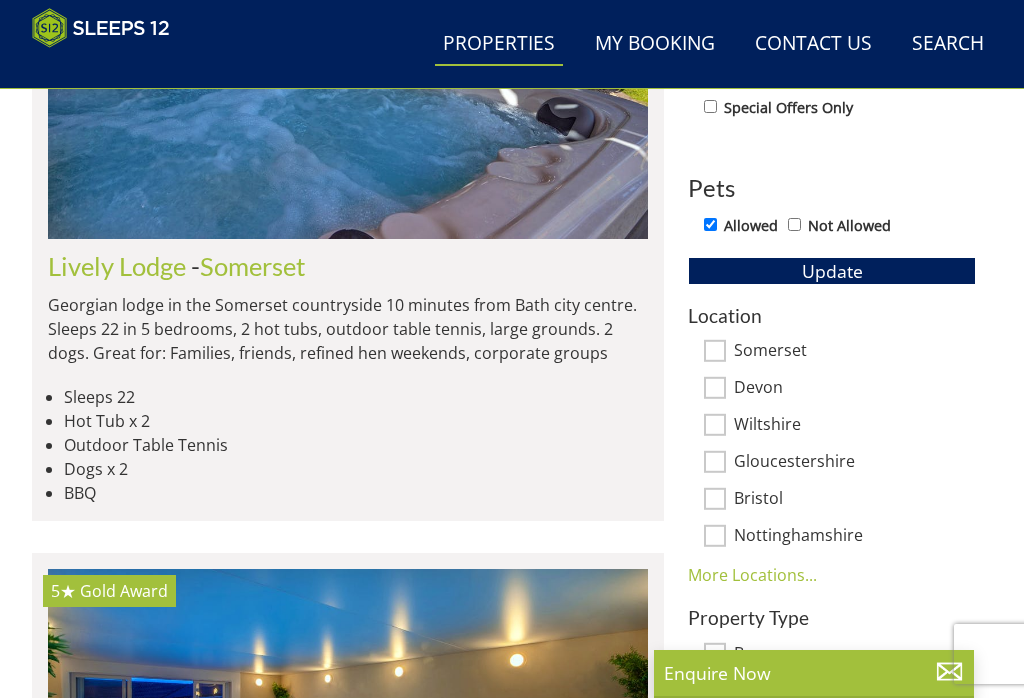 click on "Somerset" at bounding box center (715, 351) 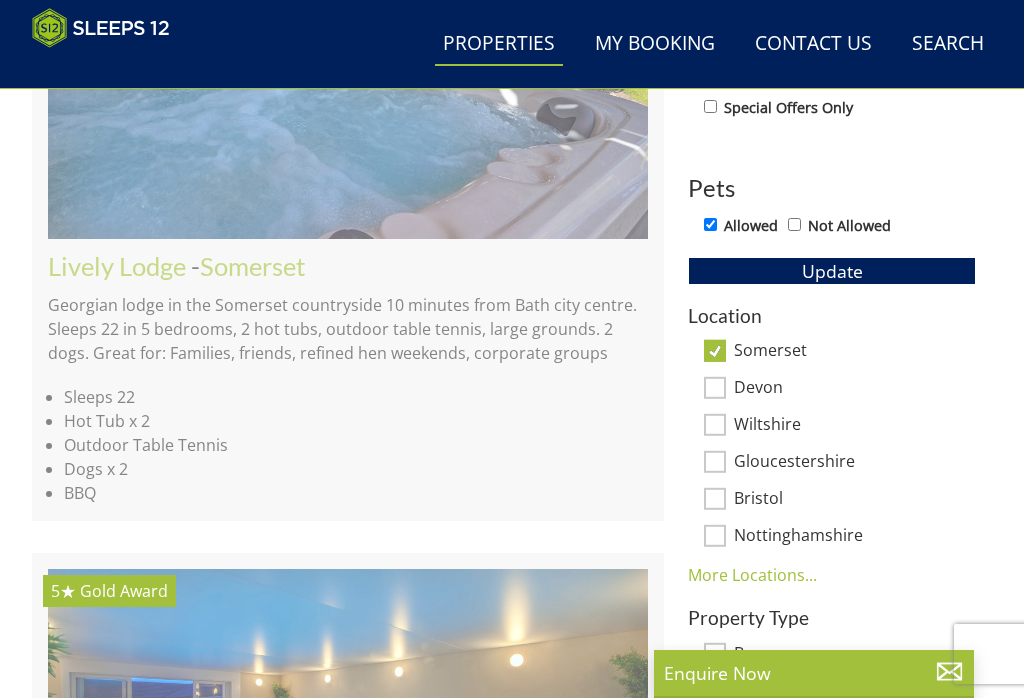 click on "Wiltshire" at bounding box center (715, 425) 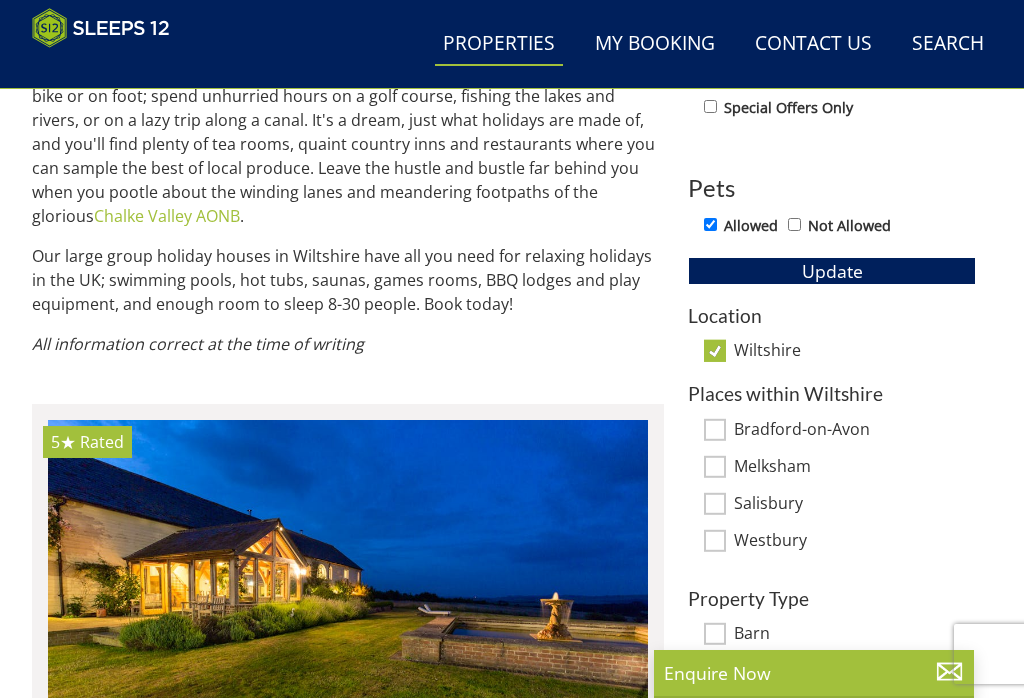 click on "Melksham" at bounding box center [715, 466] 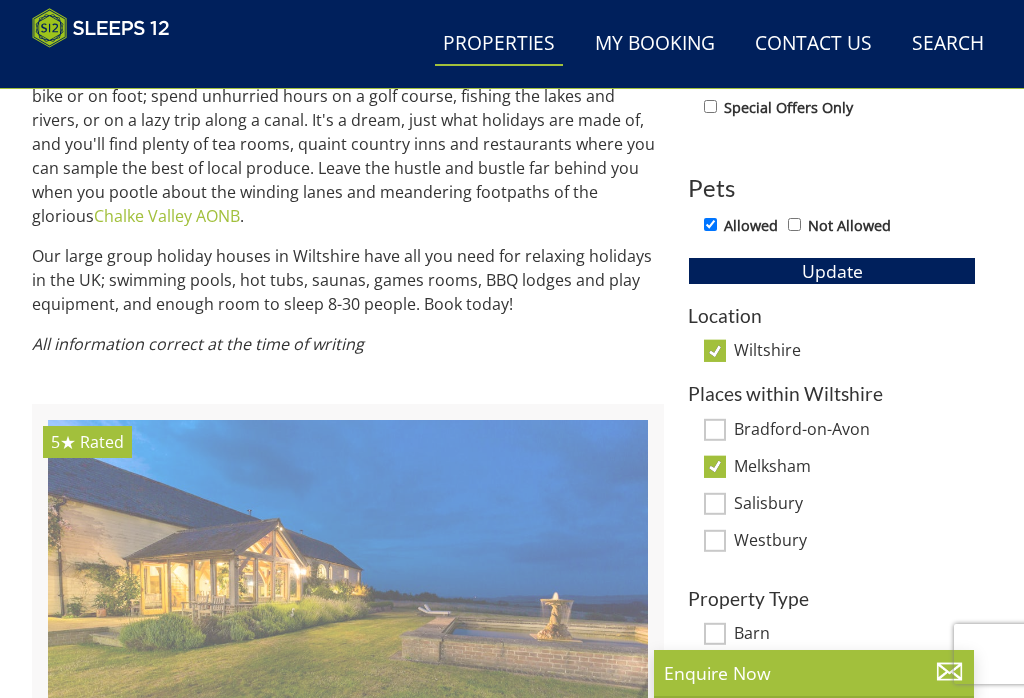 click on "Salisbury" at bounding box center [715, 503] 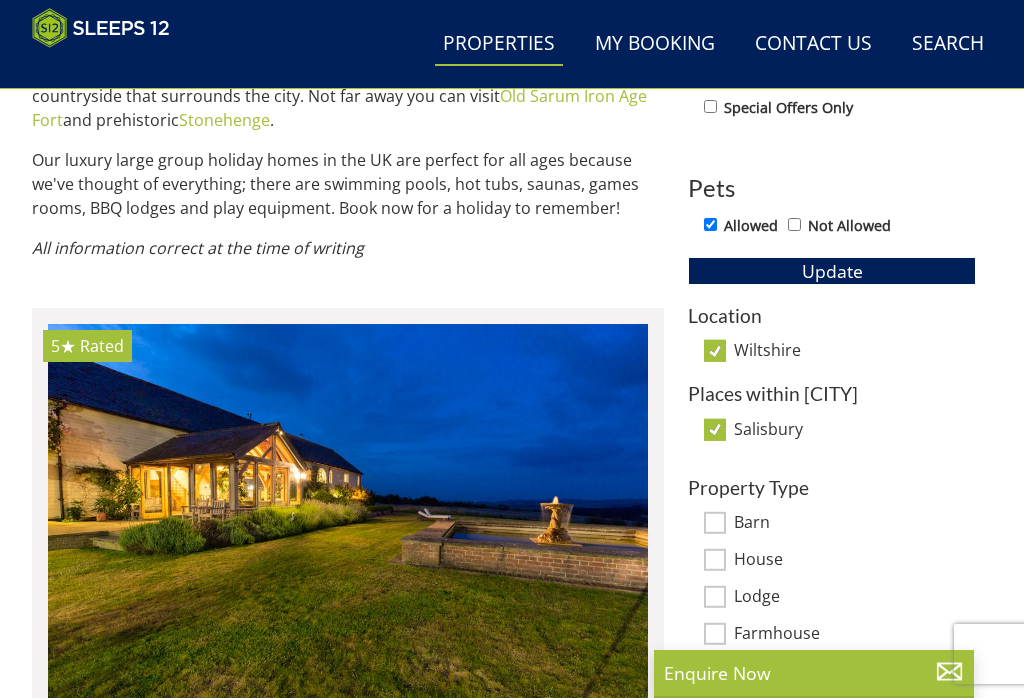click on "Salisbury" at bounding box center [855, 431] 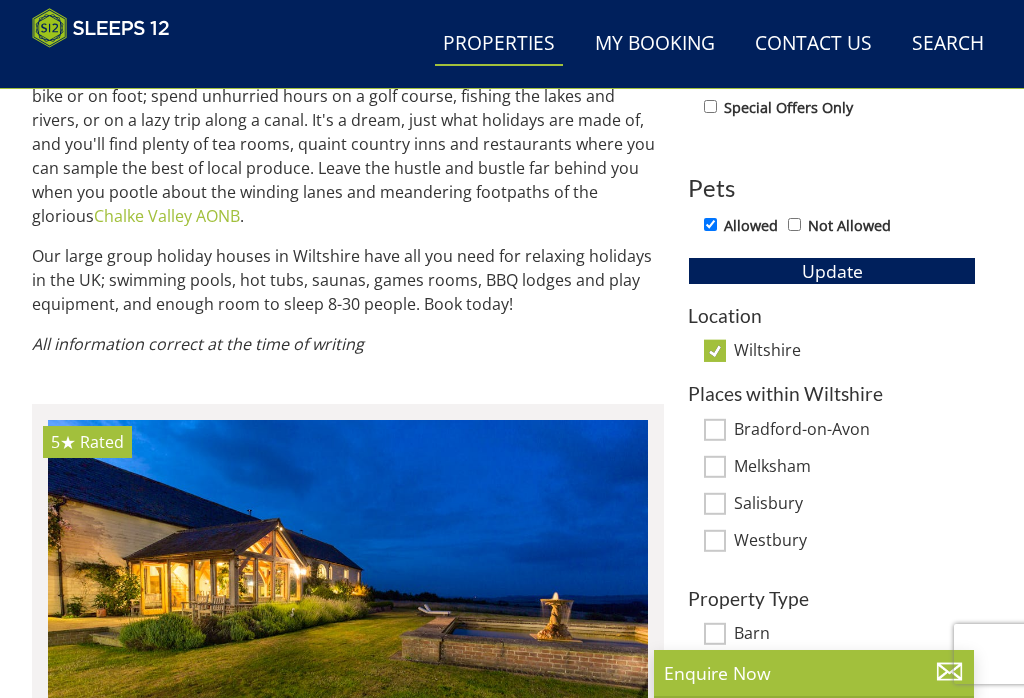 click on "Bradford-on-Avon" at bounding box center (715, 429) 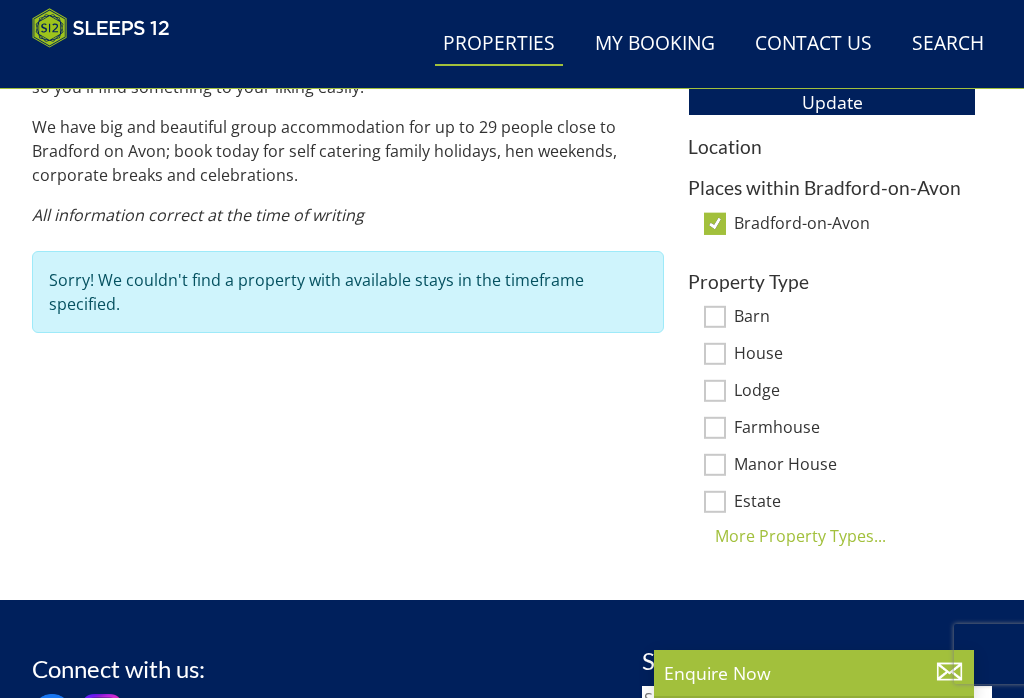 scroll, scrollTop: 1138, scrollLeft: 0, axis: vertical 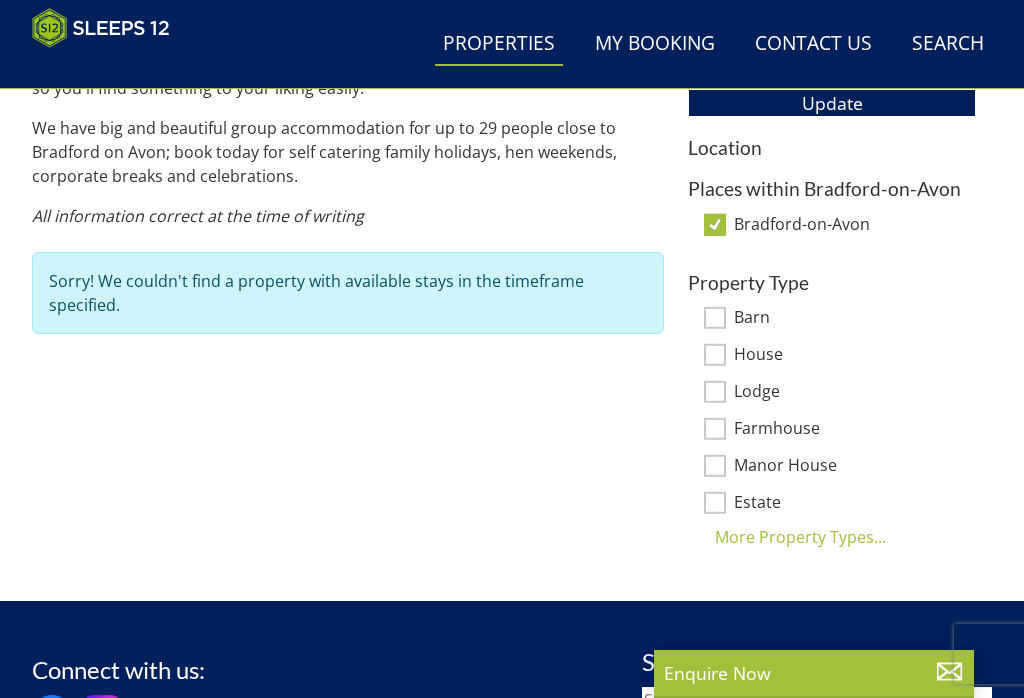 click on "Bradford-on-Avon" at bounding box center (715, 224) 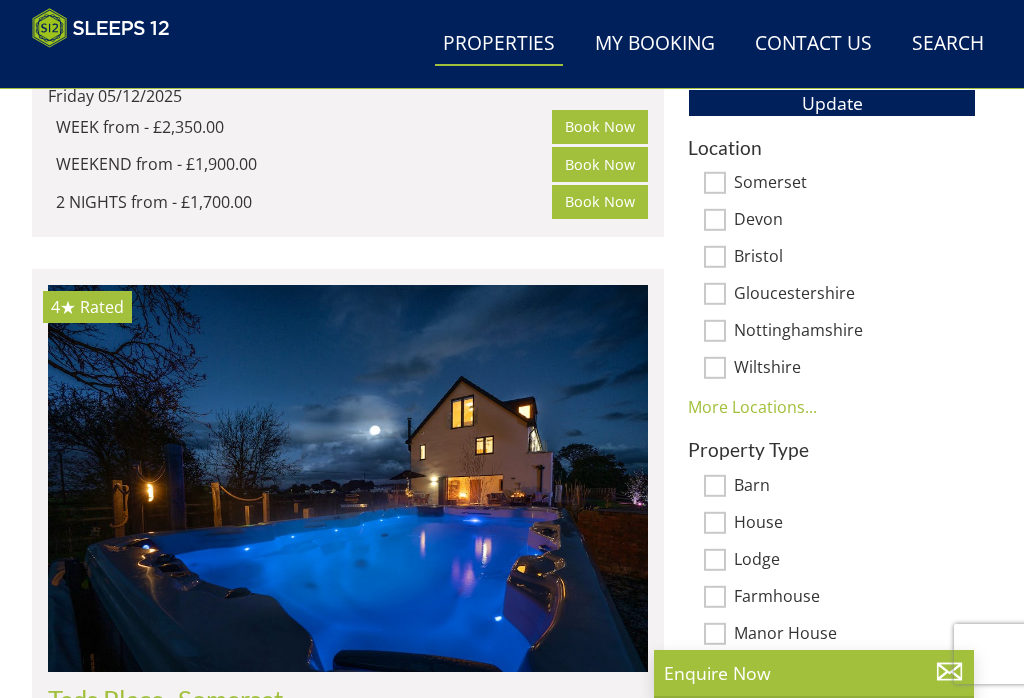 click on "Somerset" at bounding box center [715, 183] 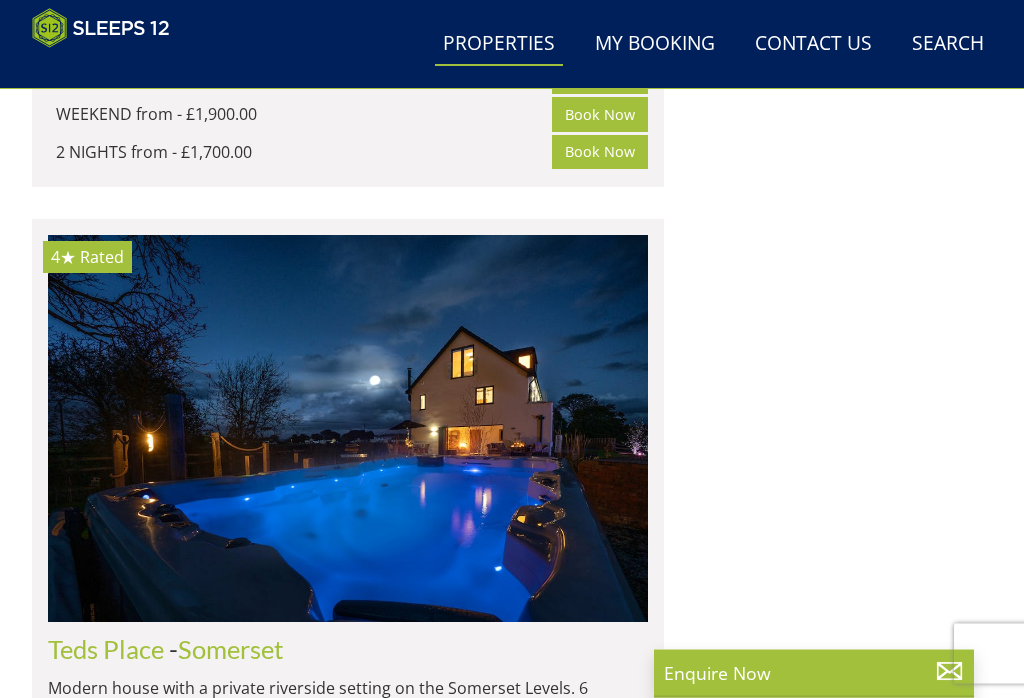 scroll, scrollTop: 1876, scrollLeft: 0, axis: vertical 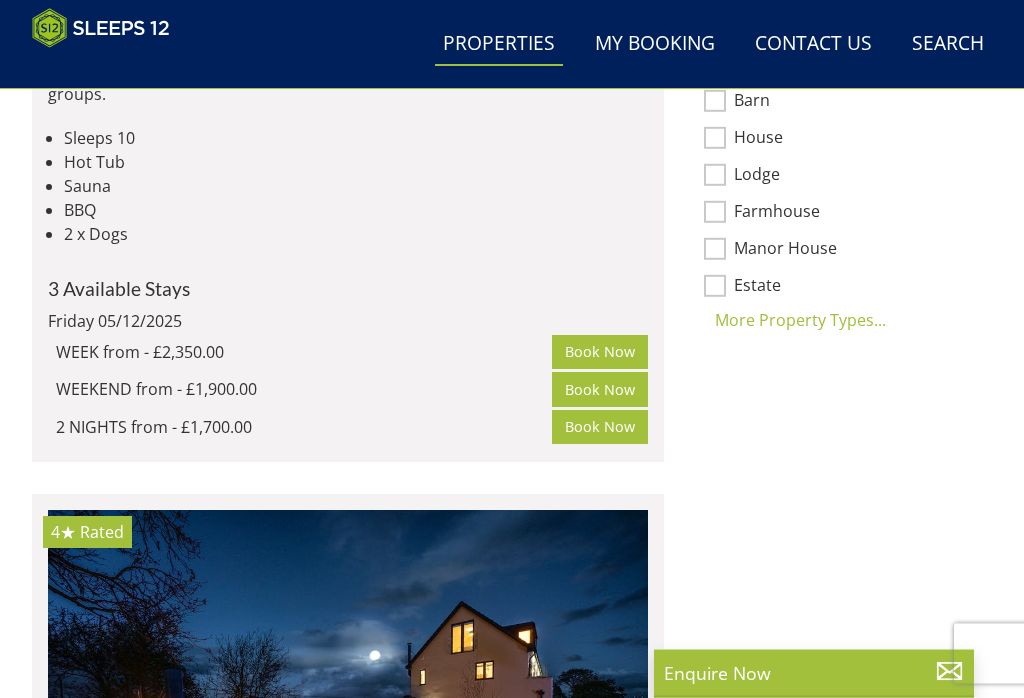 click on "Somerset" at bounding box center [308, -64] 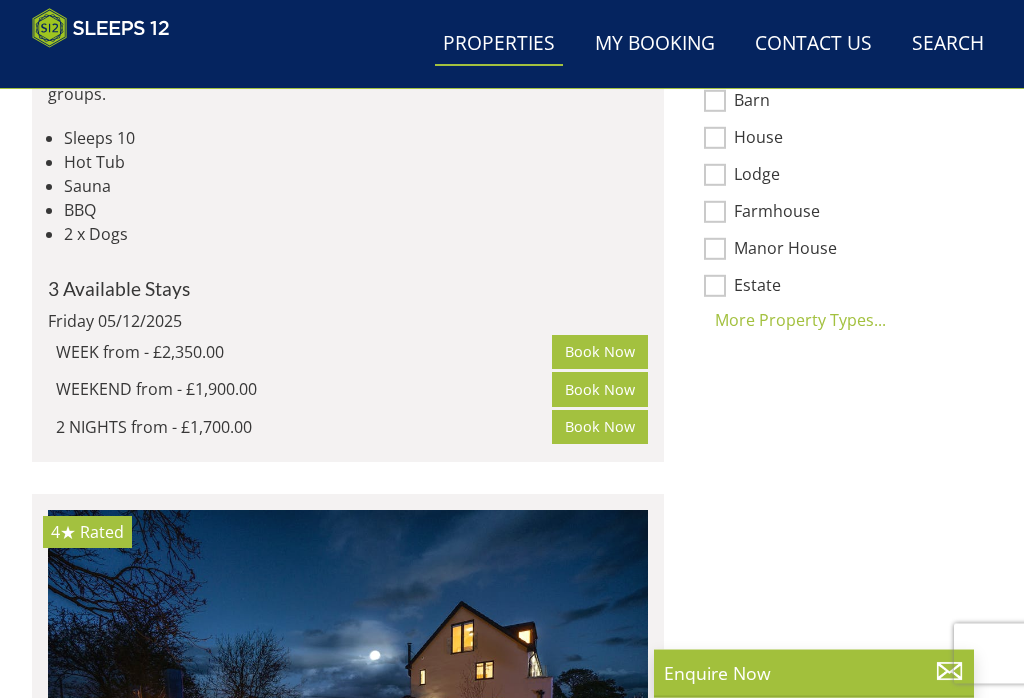 scroll, scrollTop: 1601, scrollLeft: 0, axis: vertical 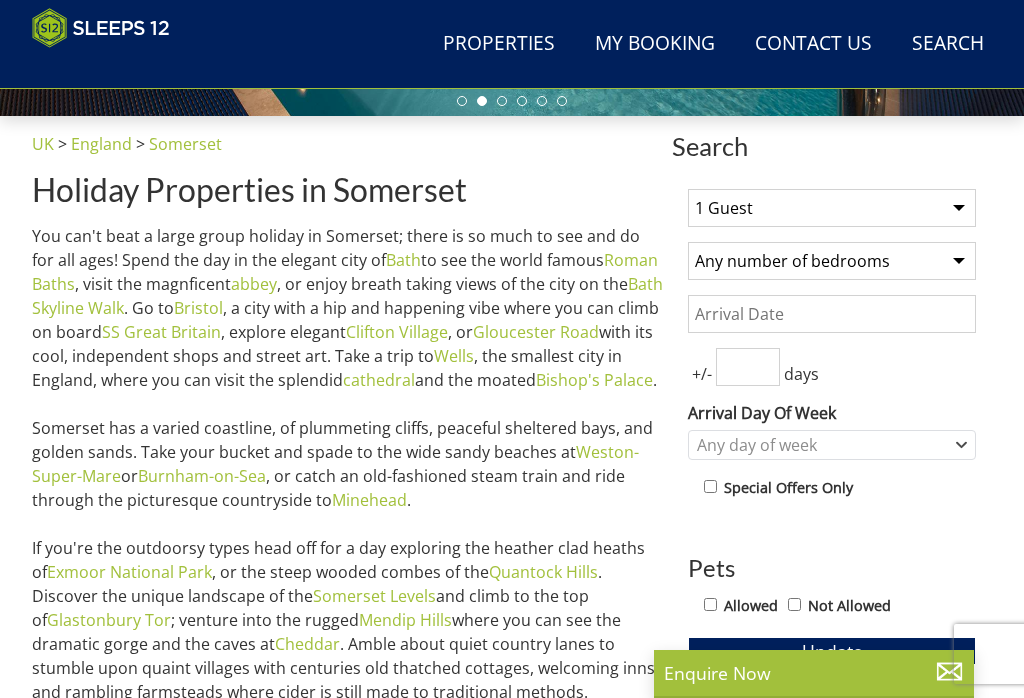 select on "10" 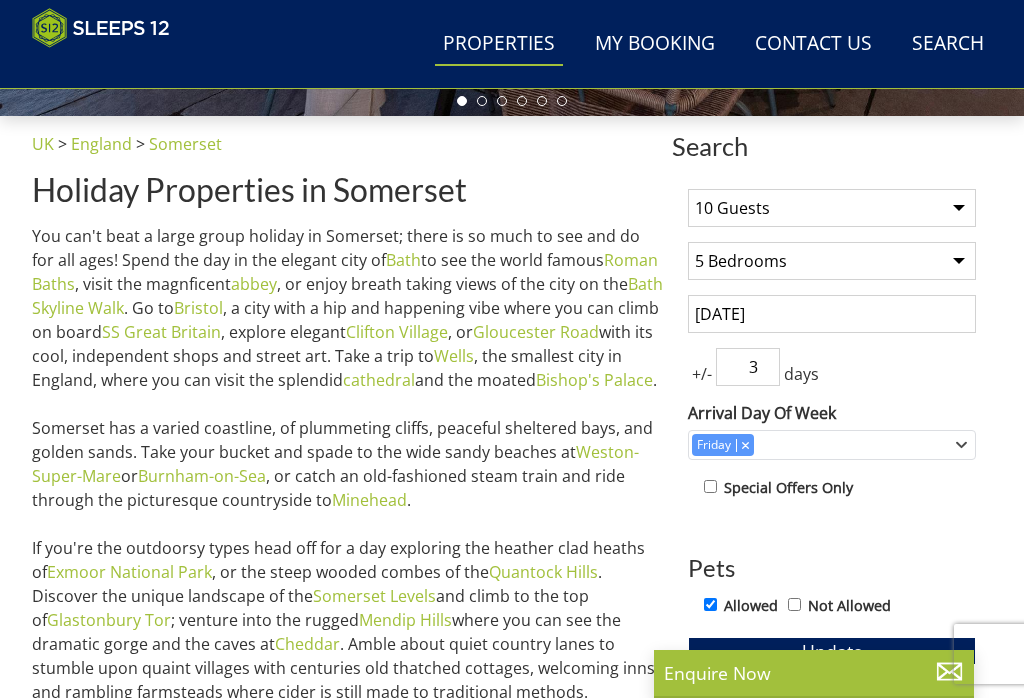 scroll, scrollTop: 1601, scrollLeft: 0, axis: vertical 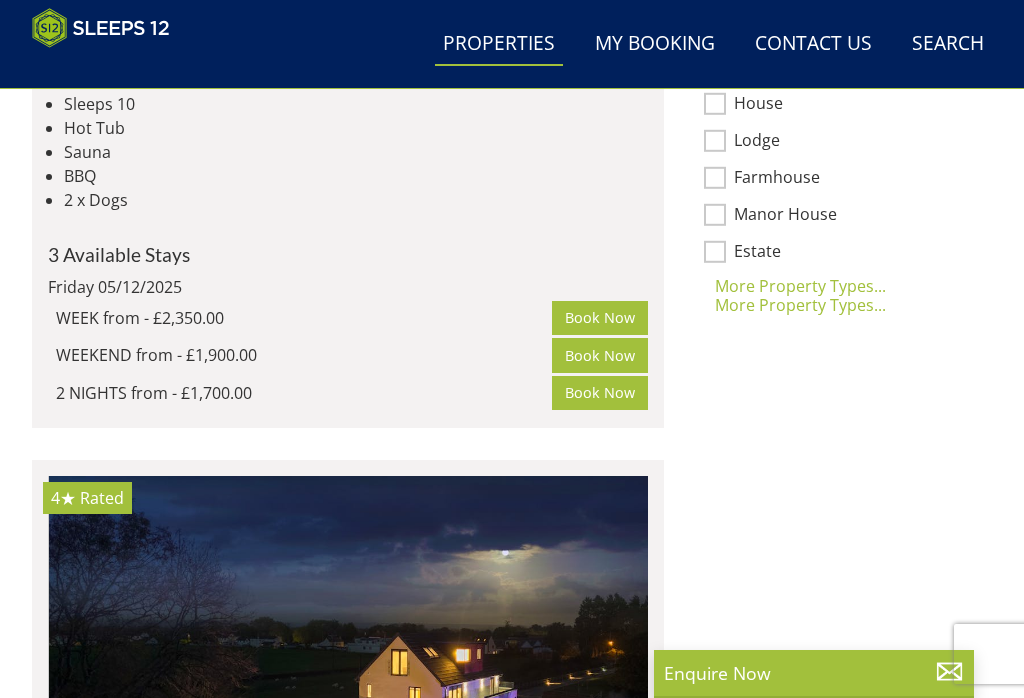click on "Otterhead House" at bounding box center [144, -99] 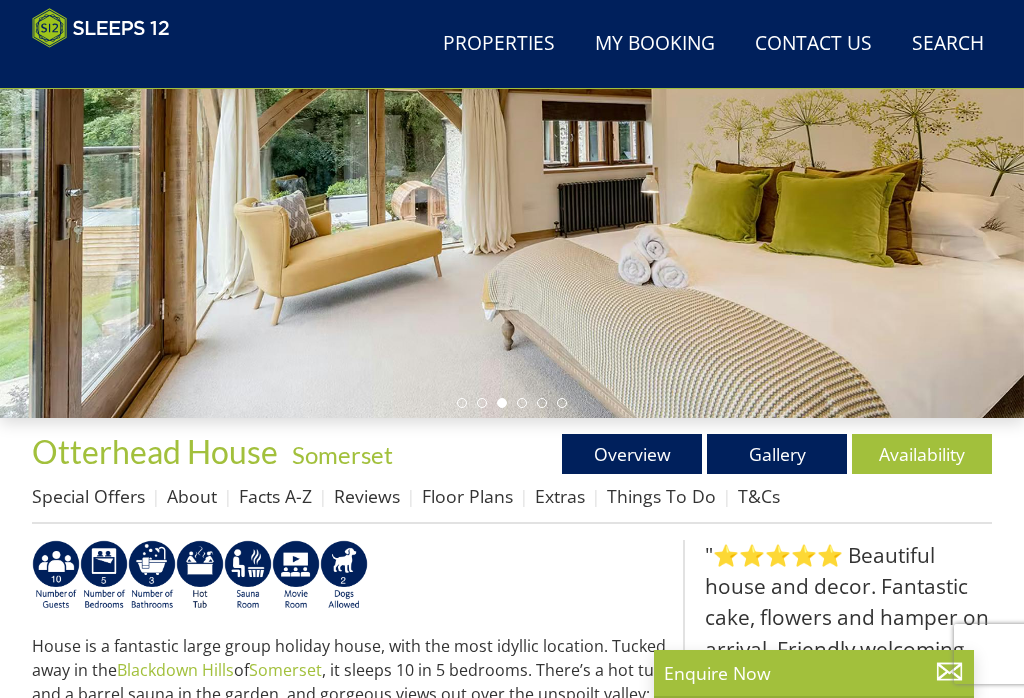 scroll, scrollTop: 287, scrollLeft: 0, axis: vertical 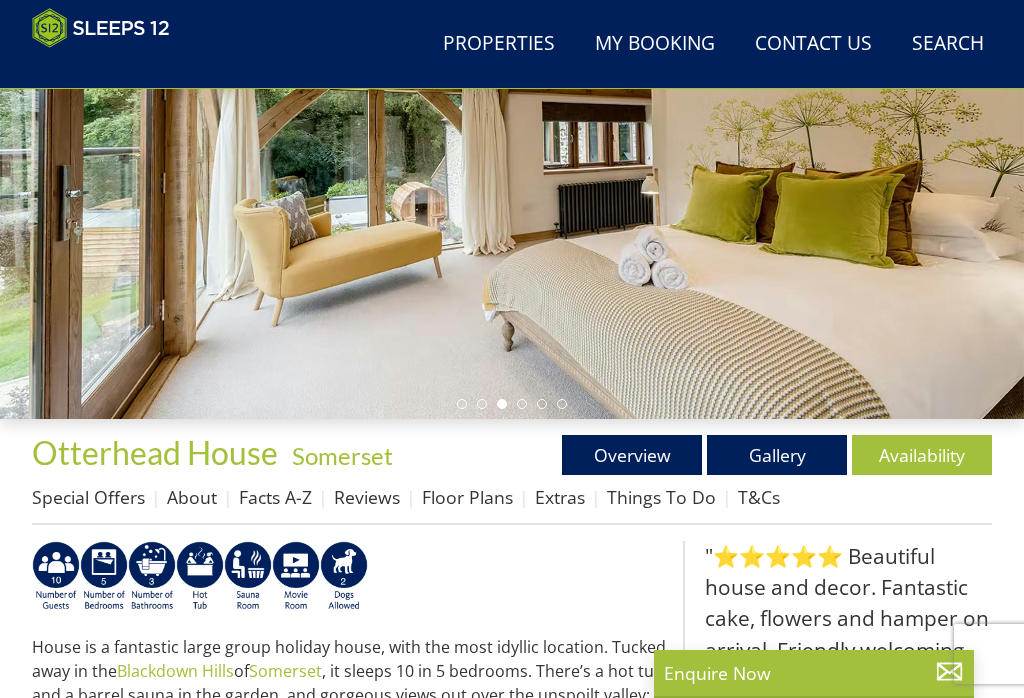 select on "10" 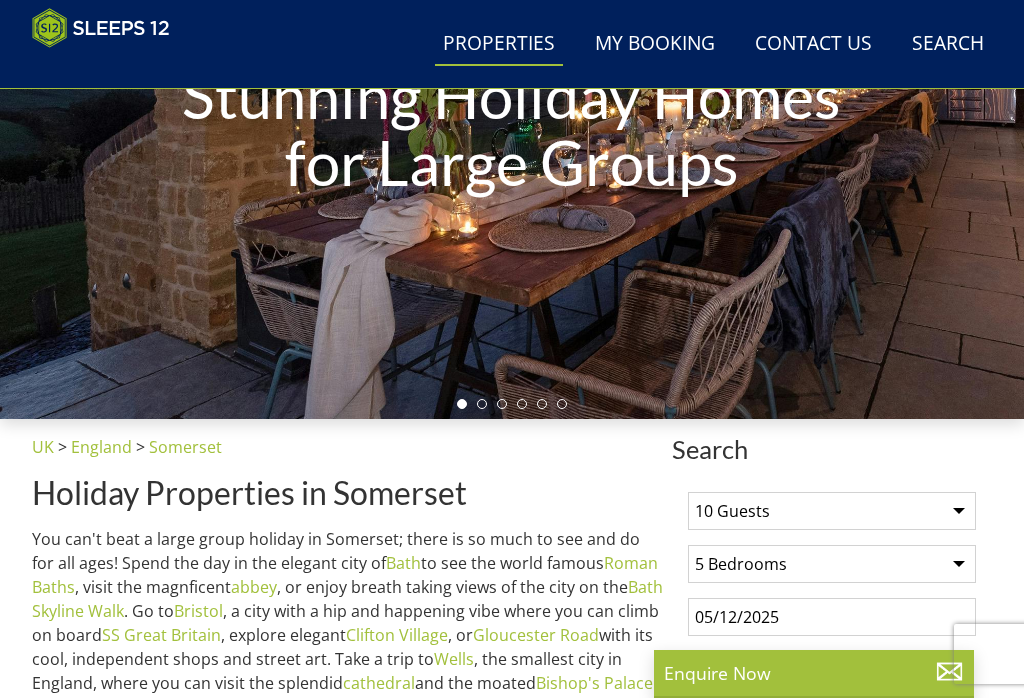 scroll, scrollTop: 283, scrollLeft: 0, axis: vertical 